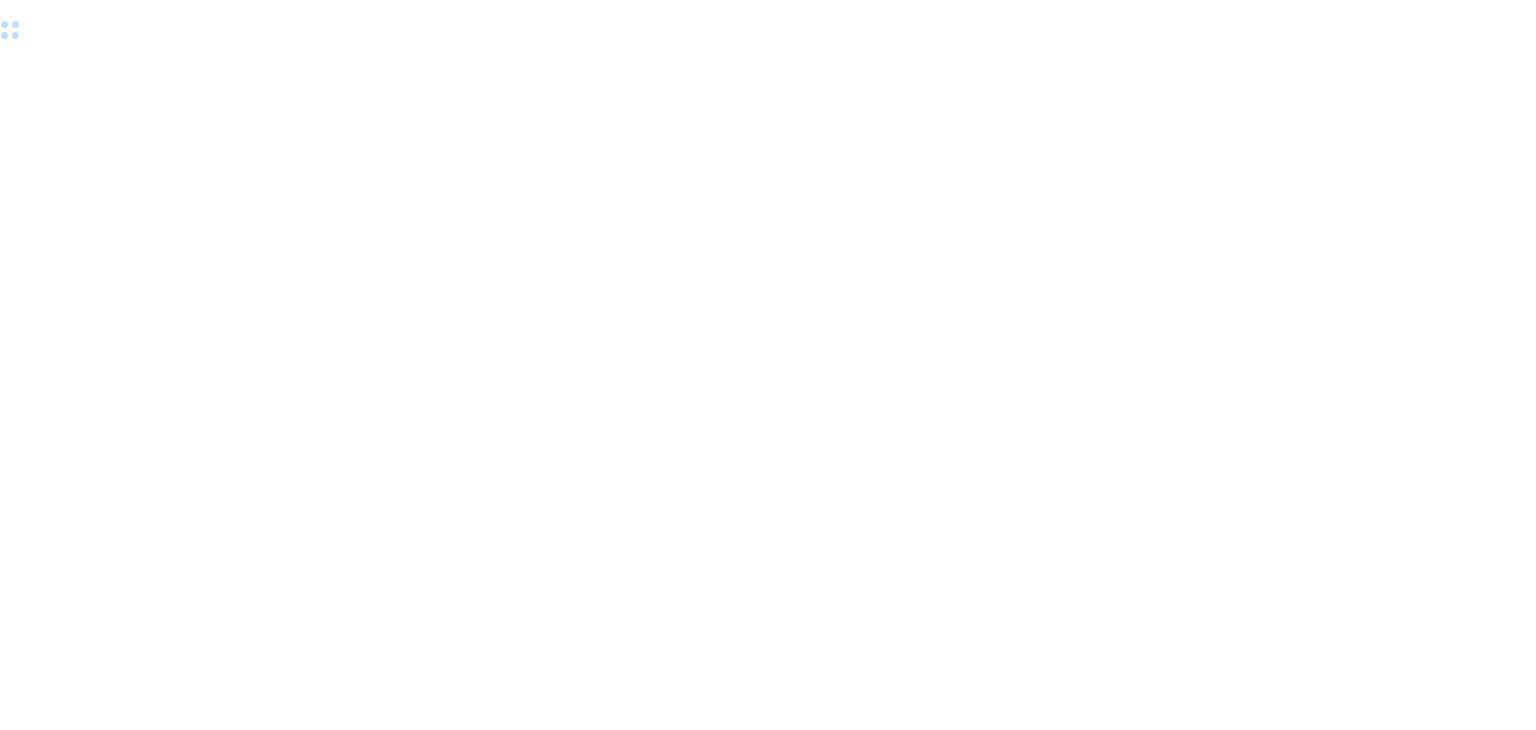 scroll, scrollTop: 0, scrollLeft: 0, axis: both 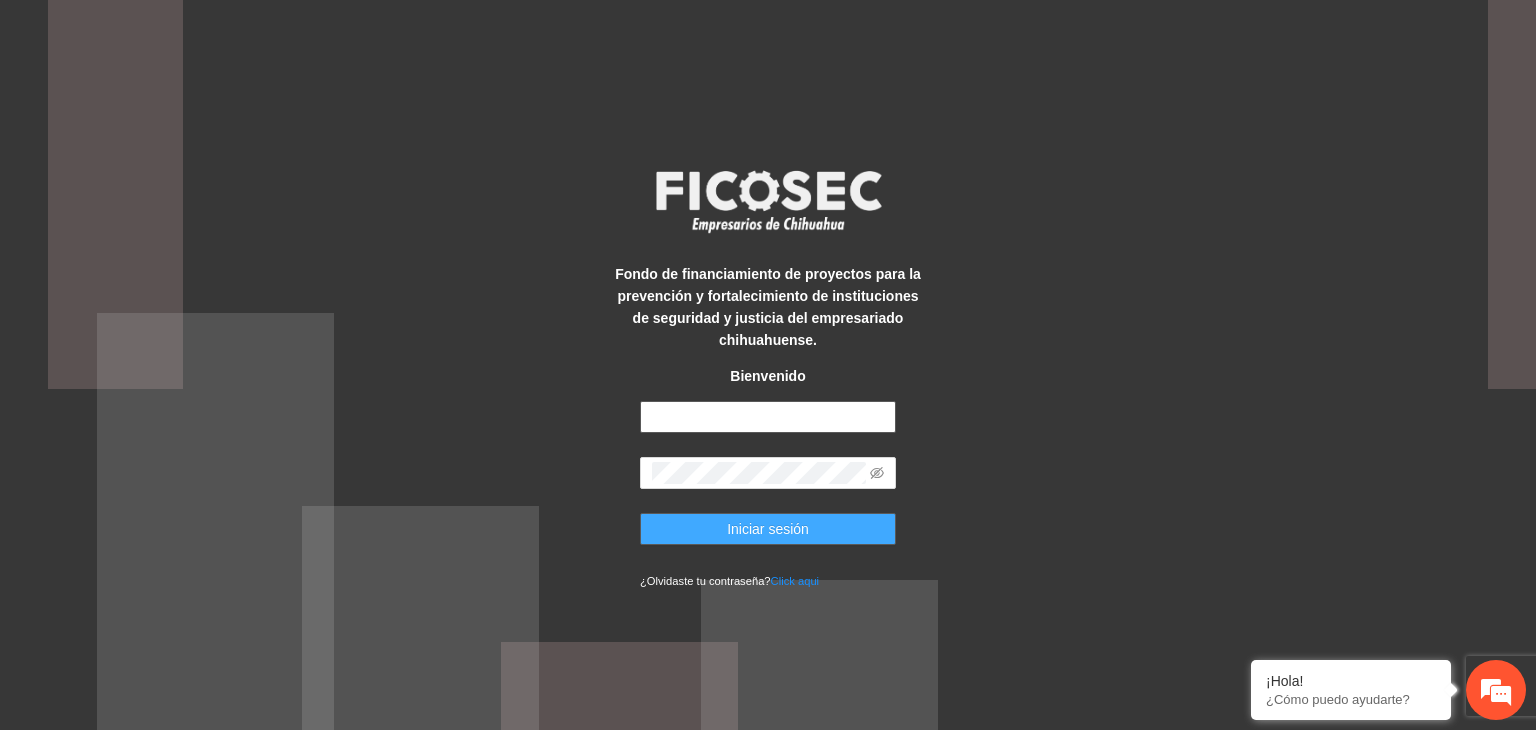 type on "**********" 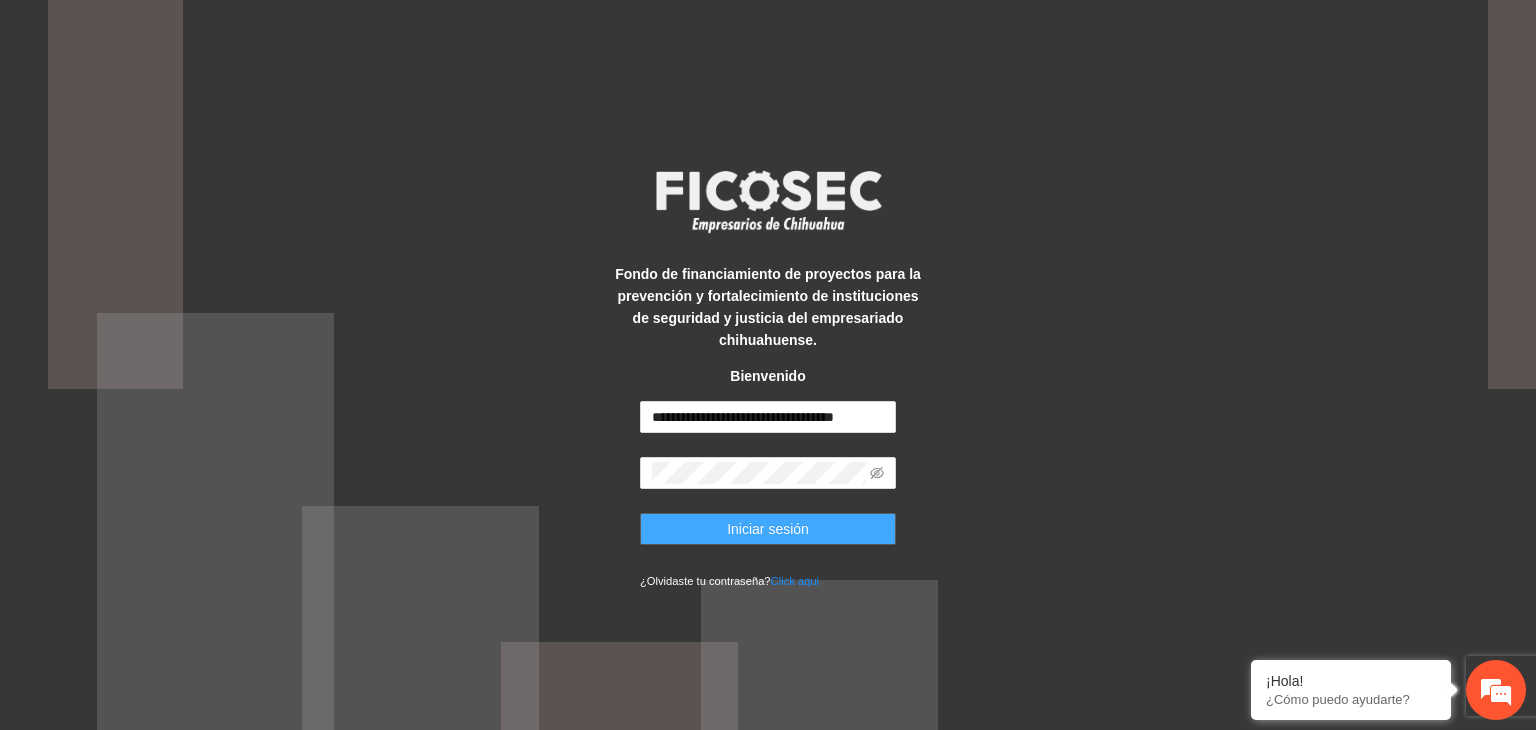 click on "Iniciar sesión" at bounding box center [768, 529] 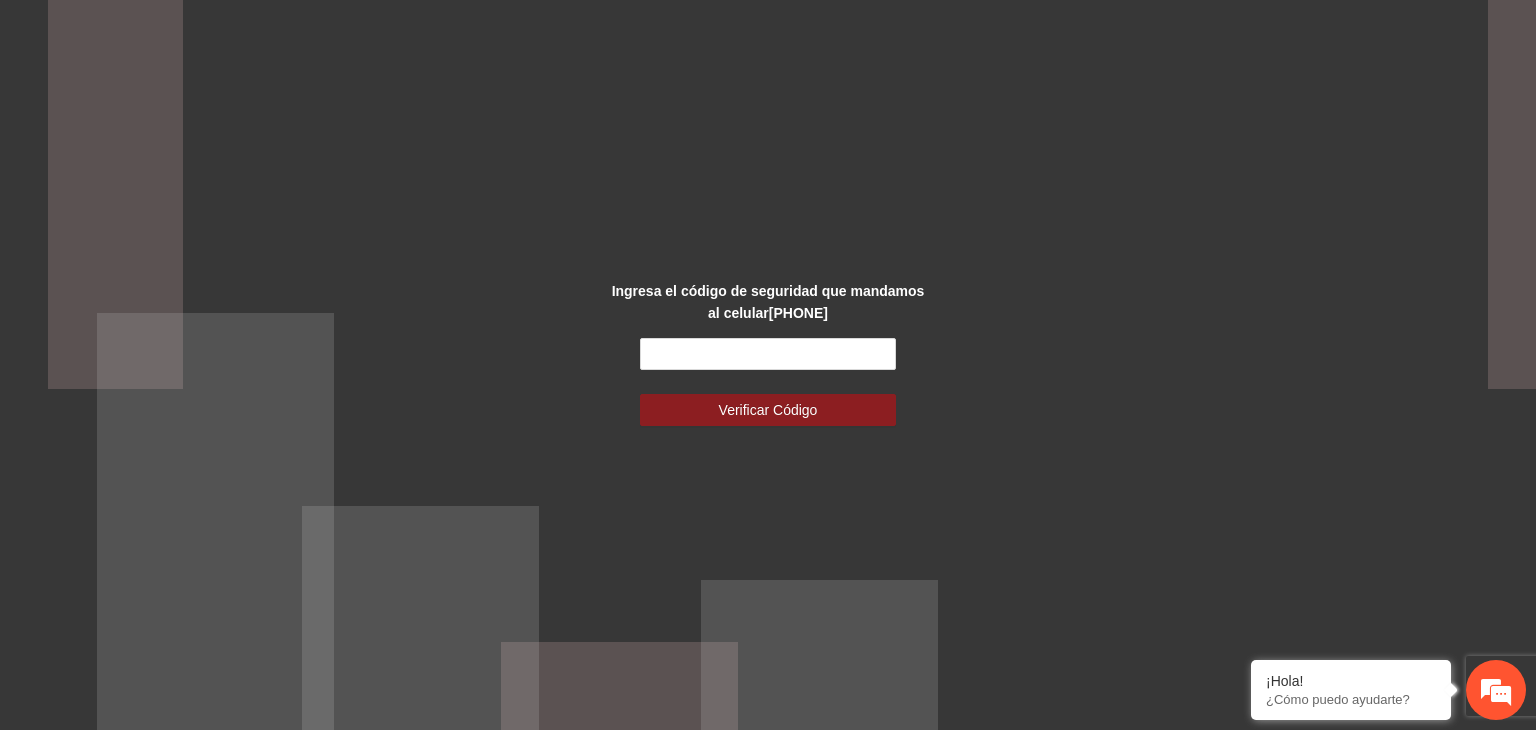 scroll, scrollTop: 0, scrollLeft: 0, axis: both 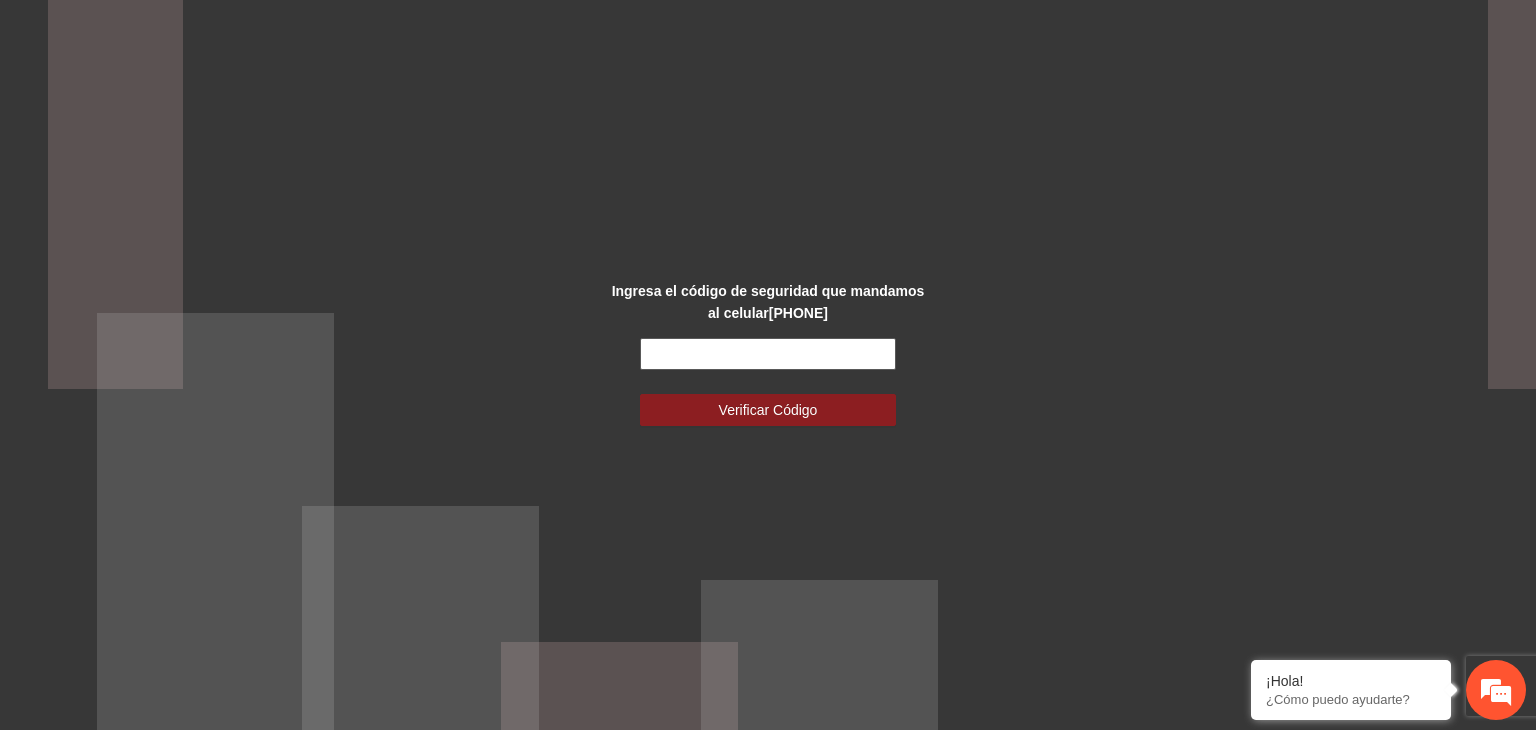 click at bounding box center [768, 354] 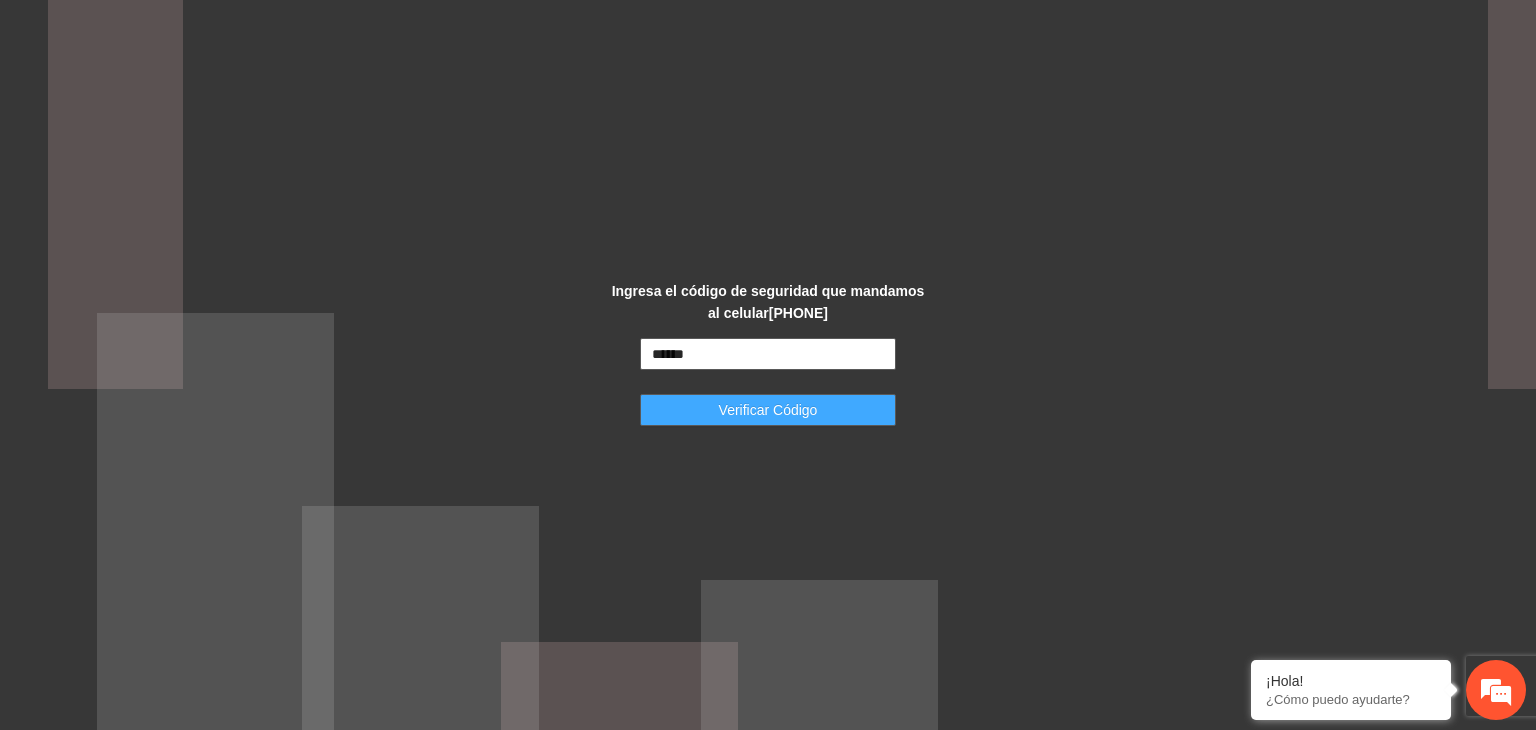 type on "******" 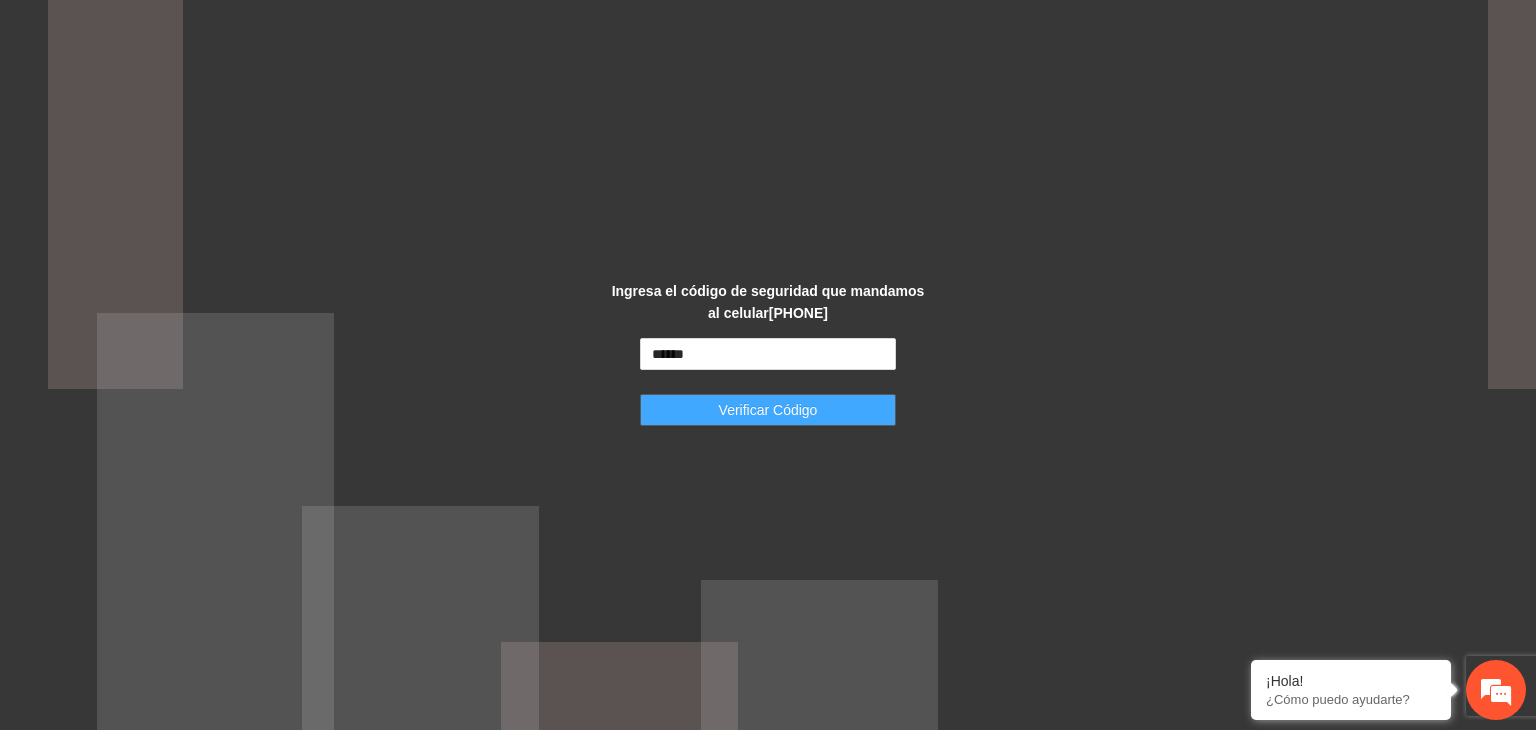 click on "Verificar Código" at bounding box center (768, 410) 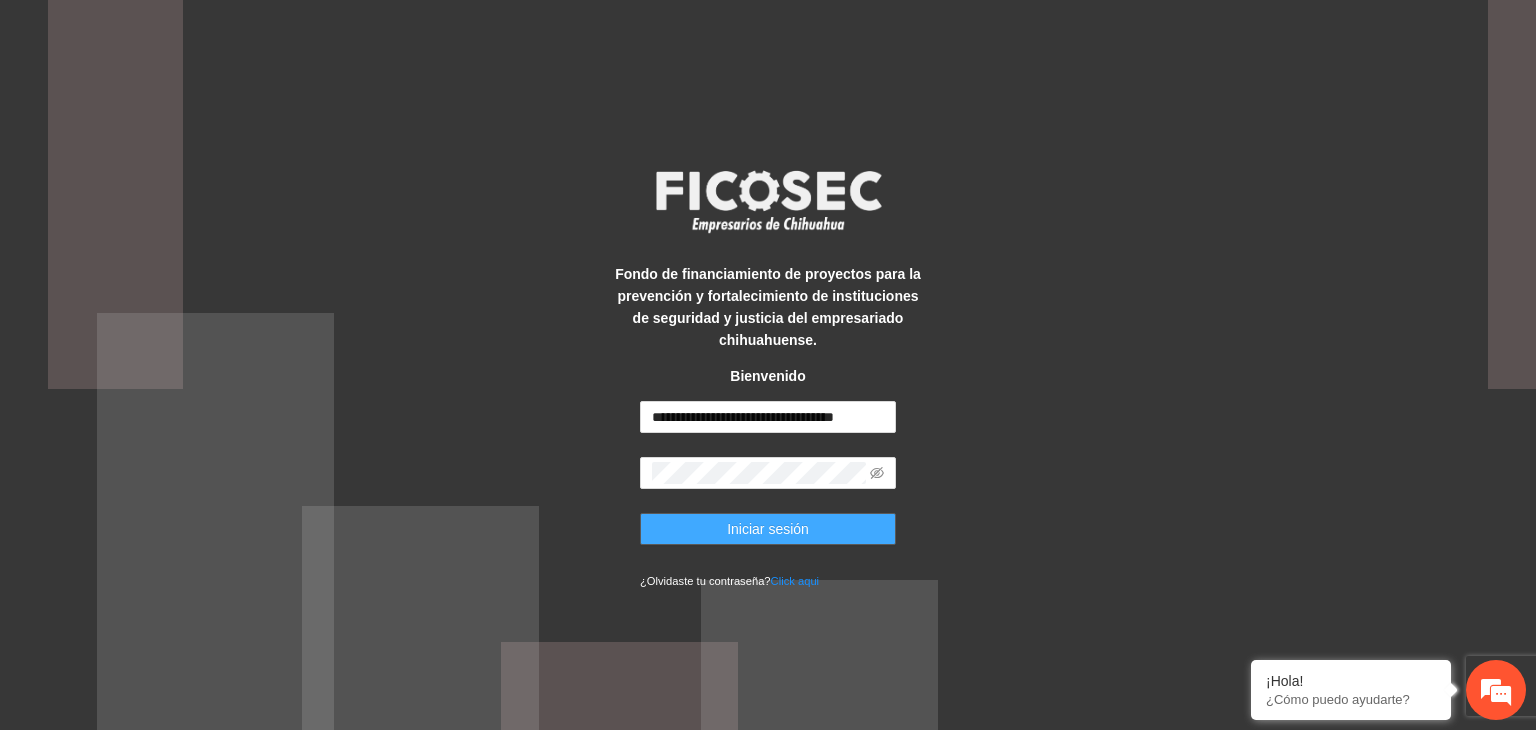 click on "Iniciar sesión" at bounding box center (768, 529) 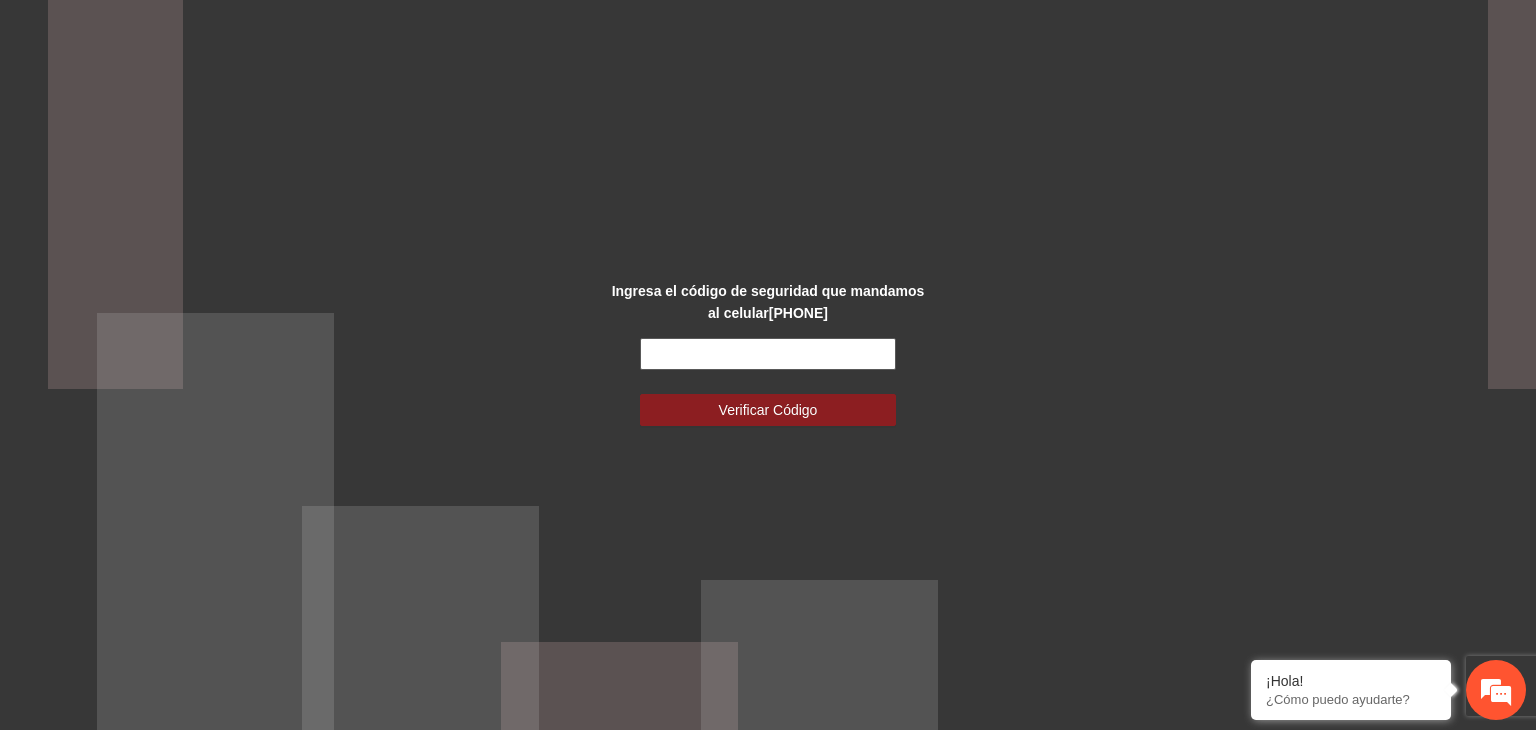 click at bounding box center [768, 354] 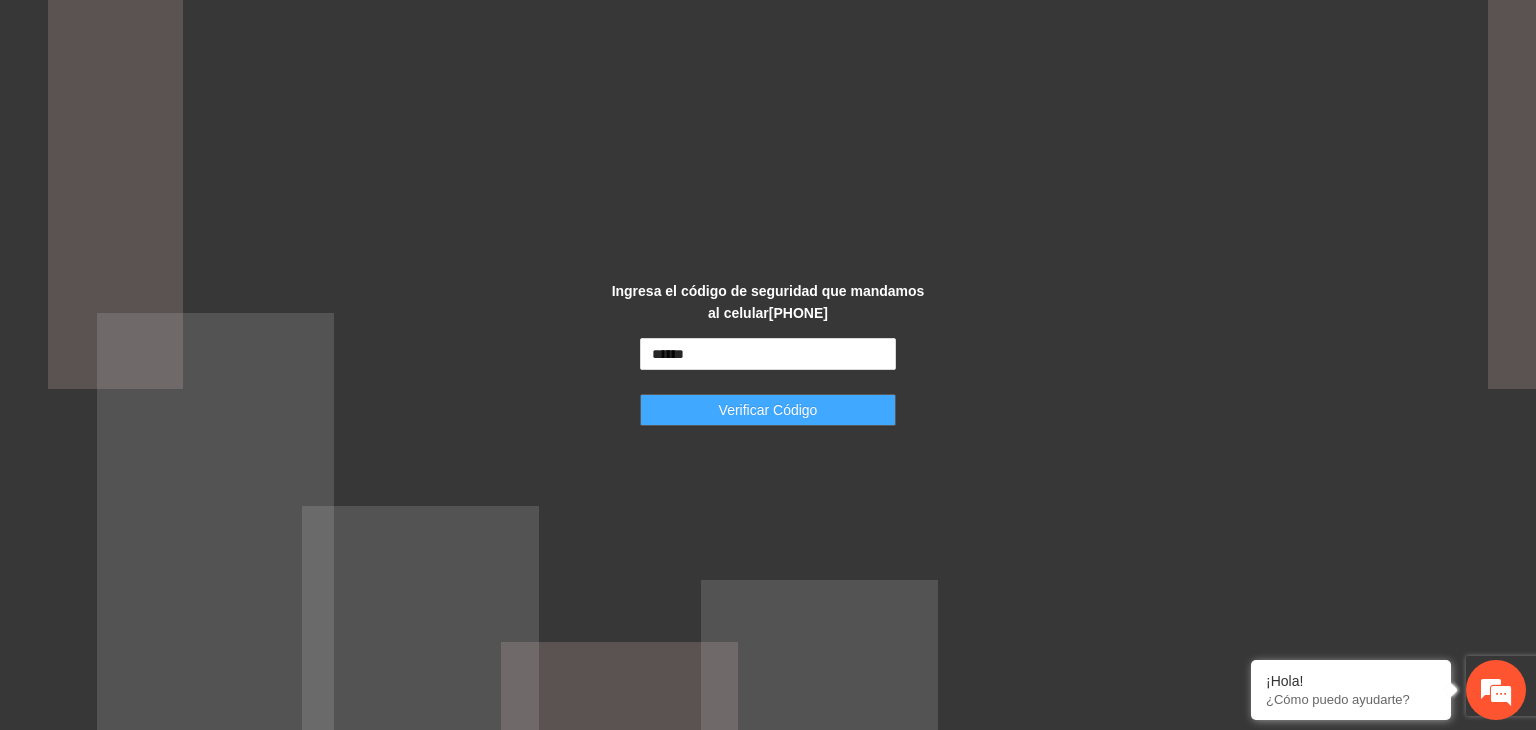 click on "Verificar Código" at bounding box center (768, 410) 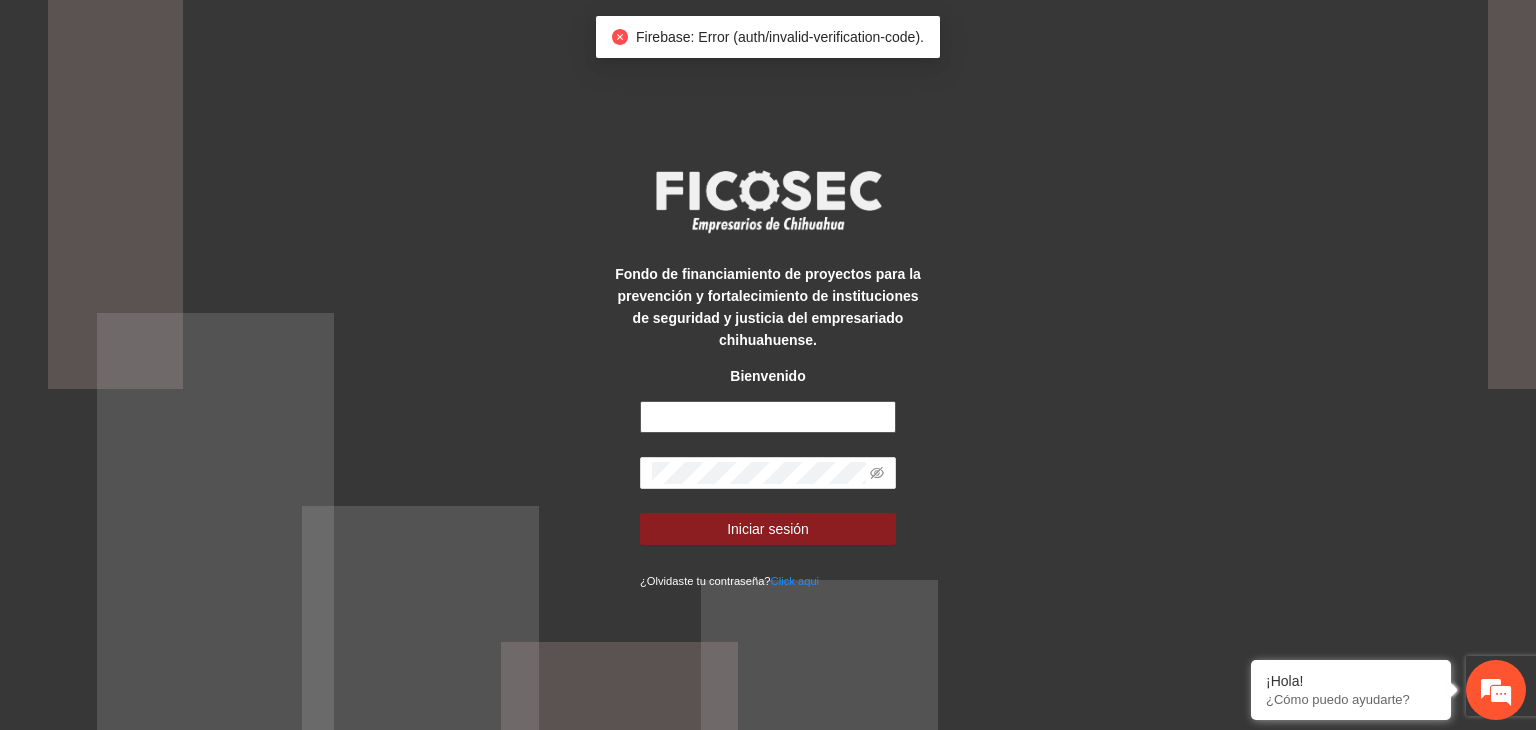 type on "**********" 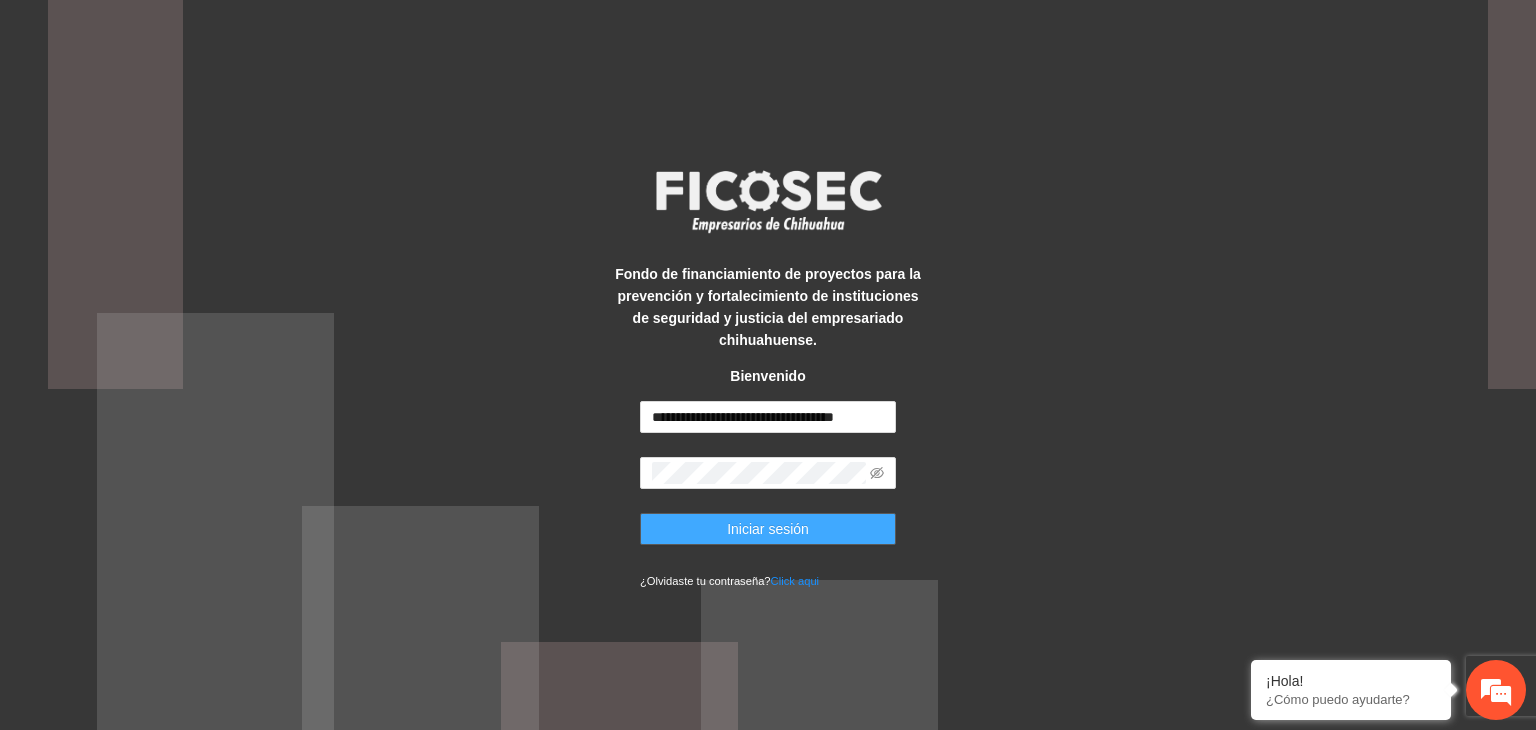 click on "Iniciar sesión" at bounding box center (768, 529) 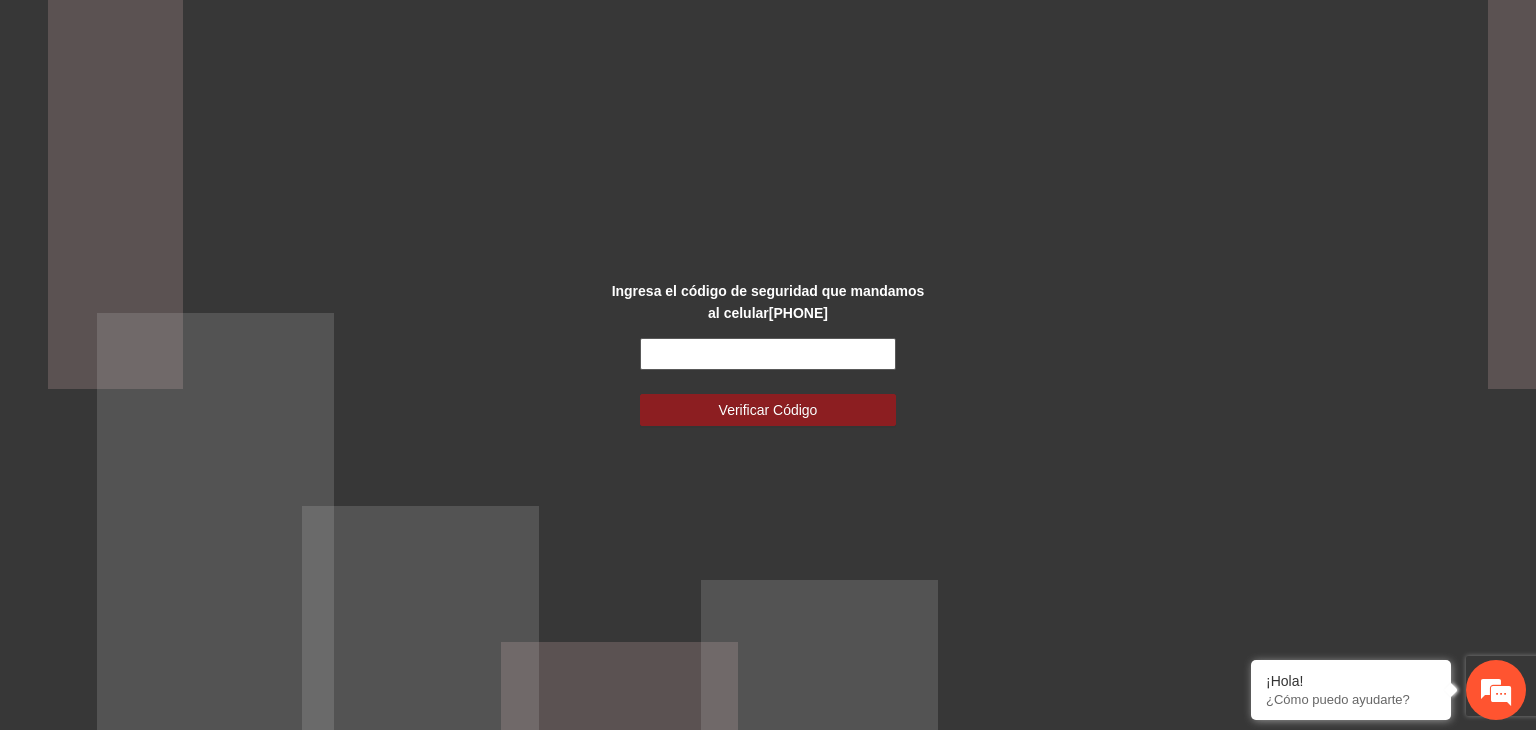 click at bounding box center (768, 354) 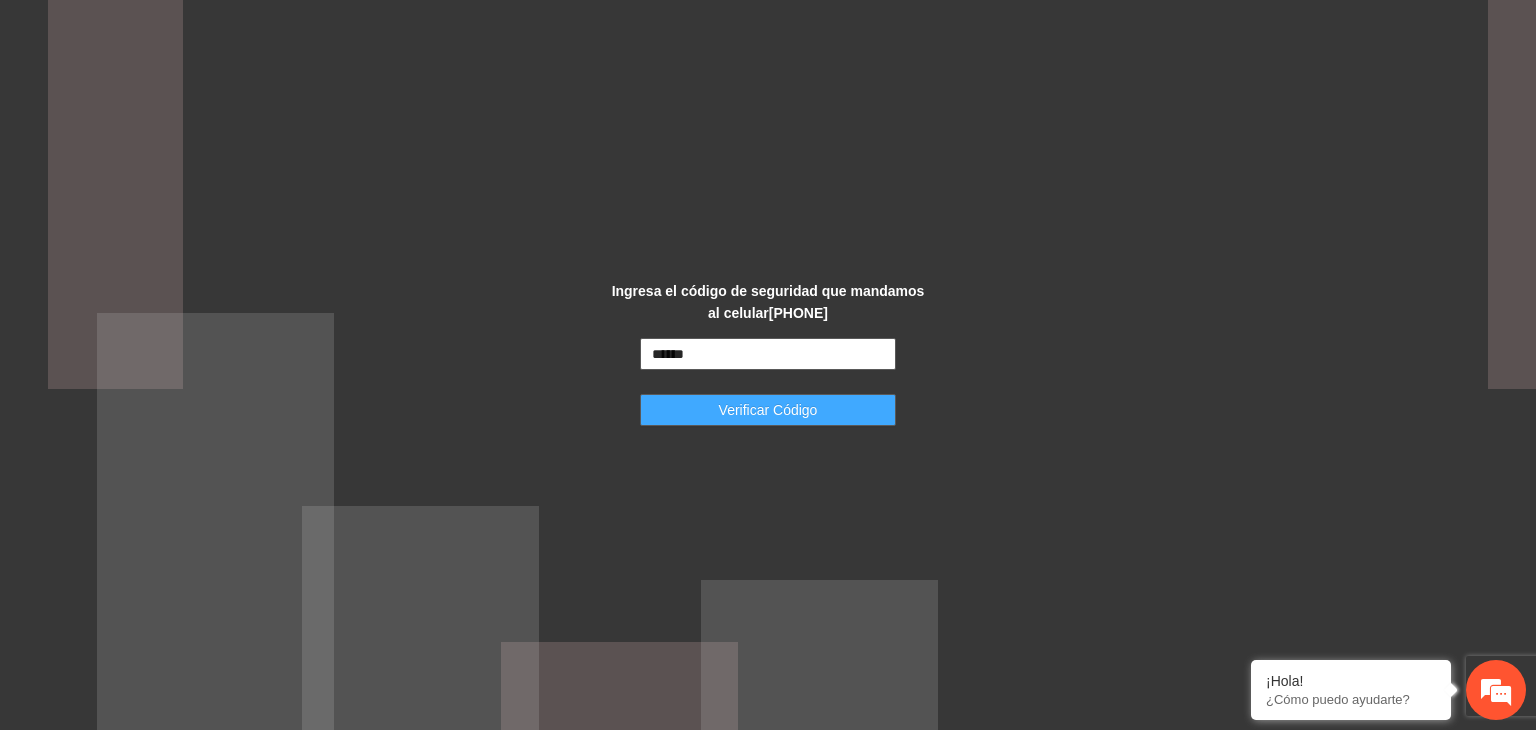 type on "******" 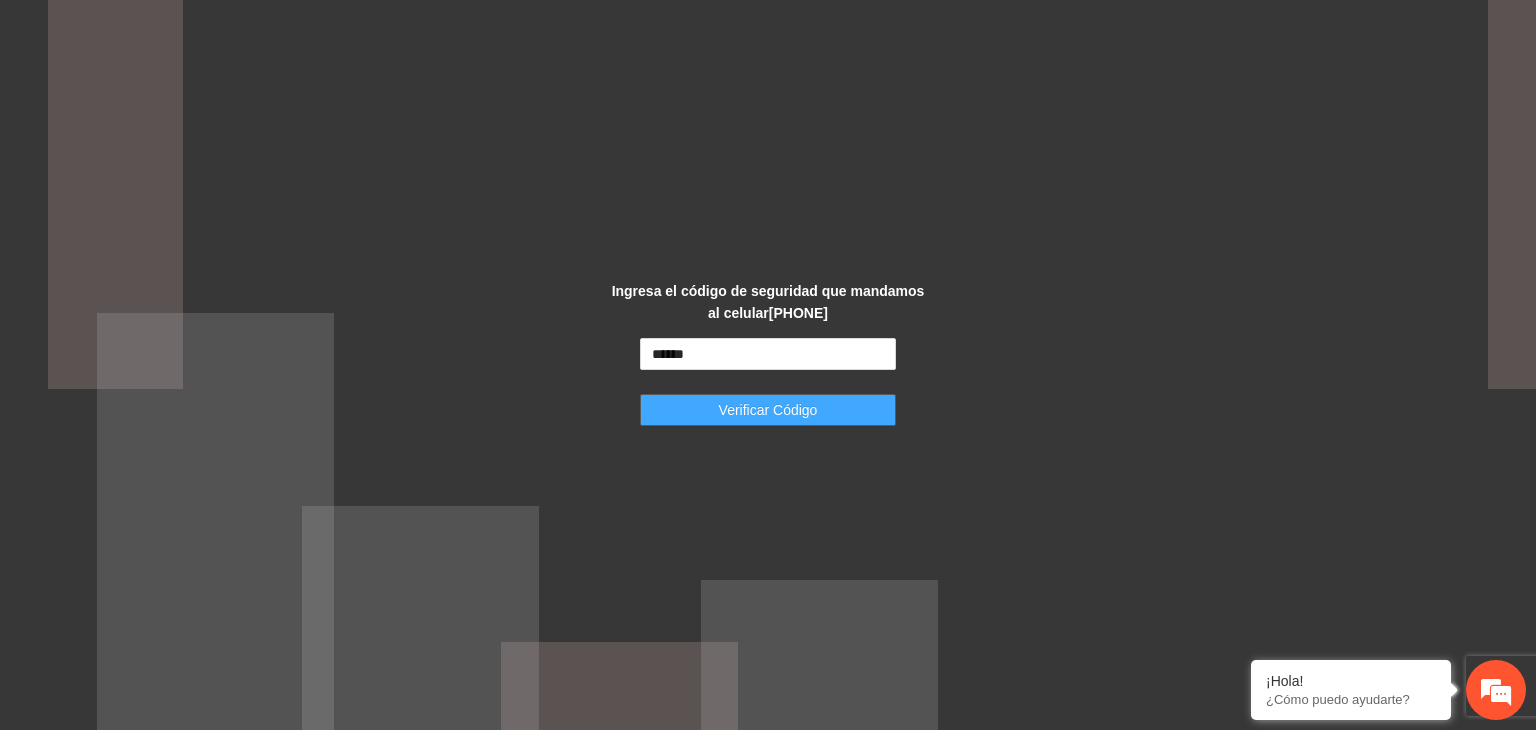 click on "Verificar Código" at bounding box center (768, 410) 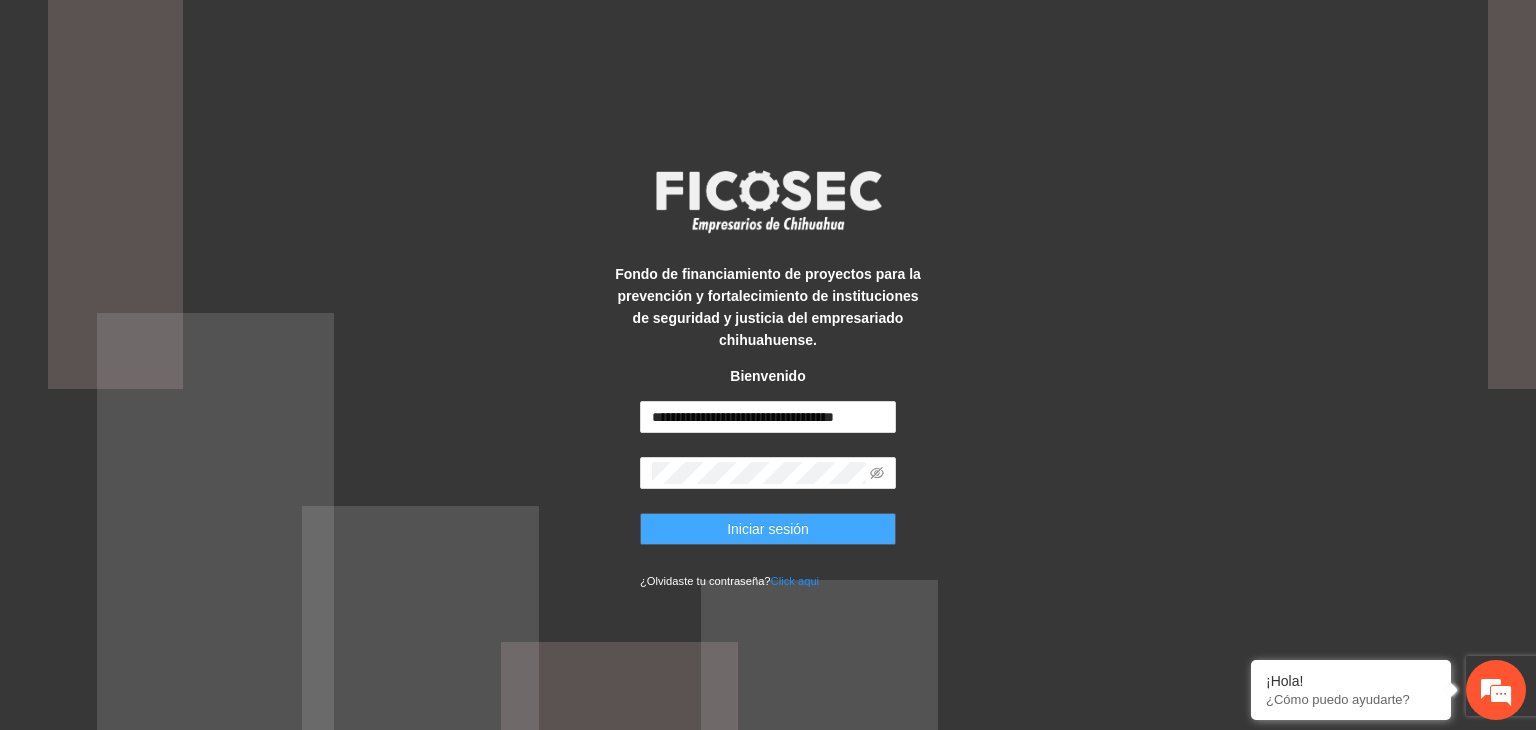 click on "Iniciar sesión" at bounding box center (768, 529) 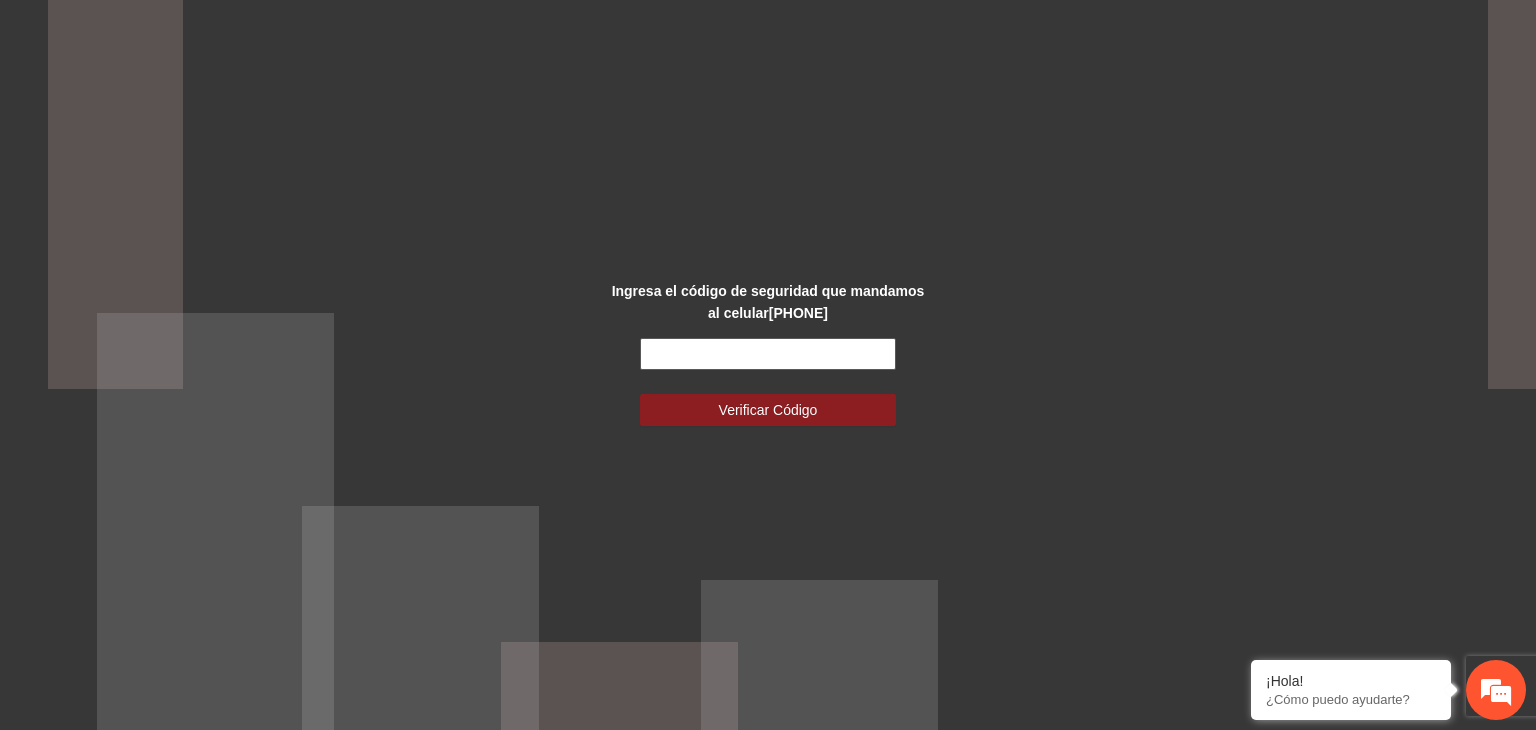 click at bounding box center (768, 354) 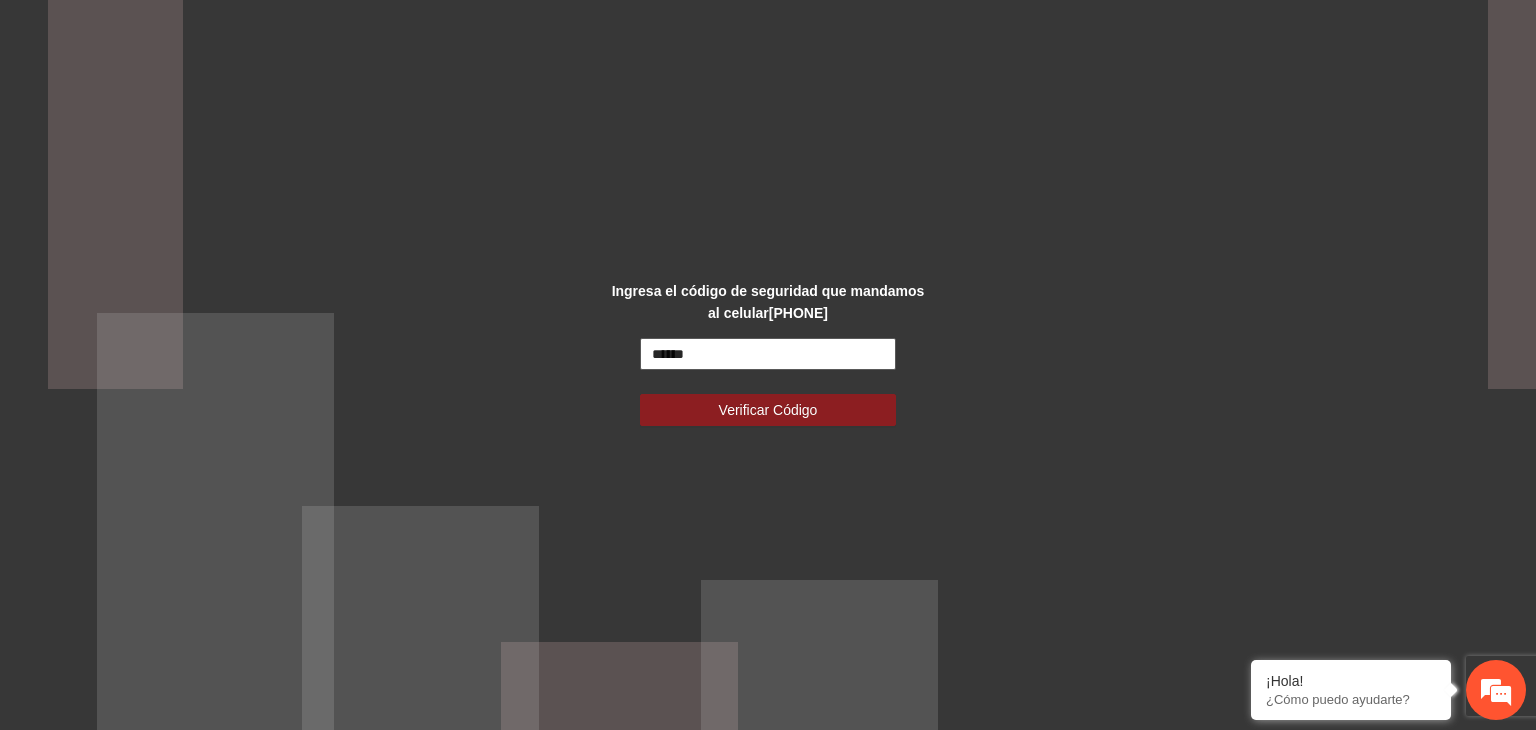 type on "******" 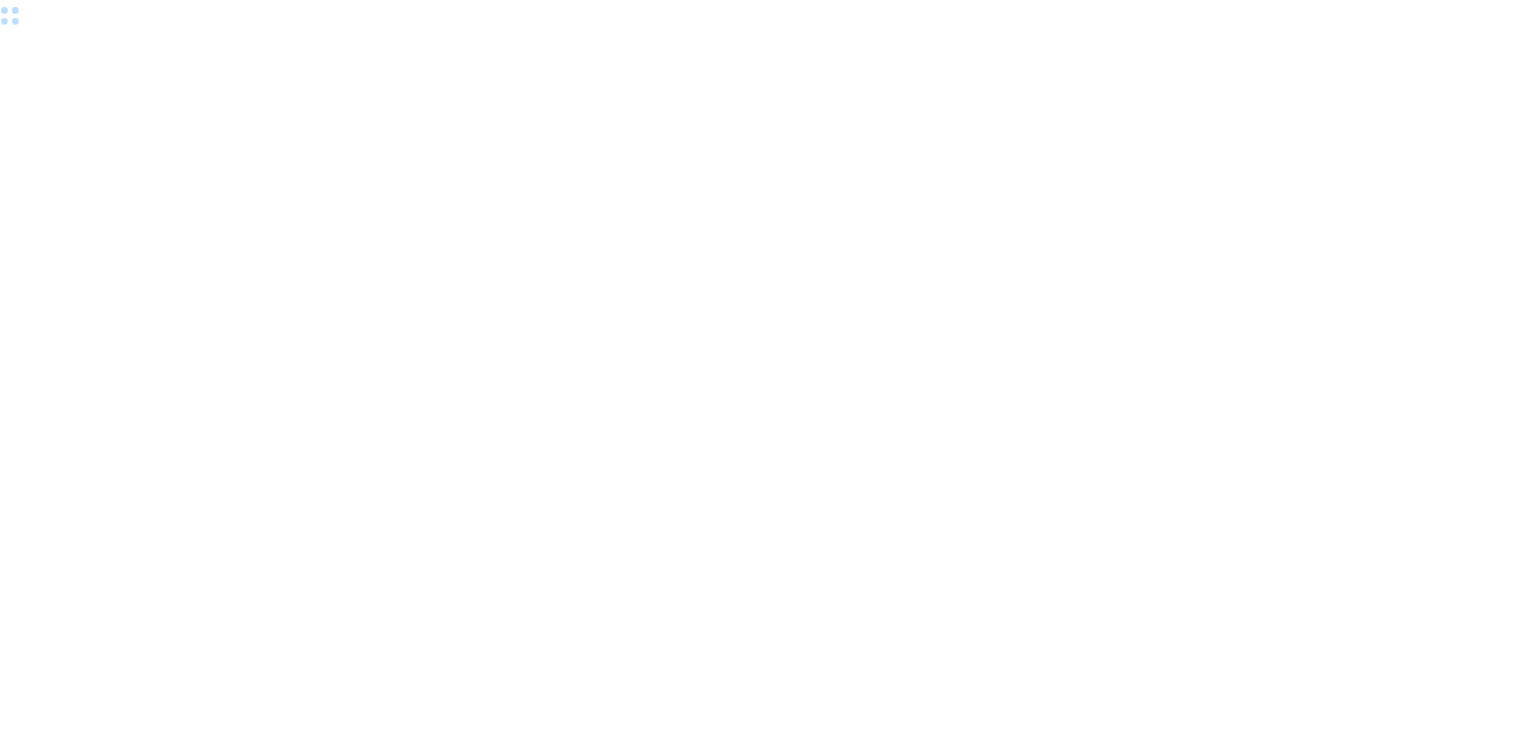 scroll, scrollTop: 0, scrollLeft: 0, axis: both 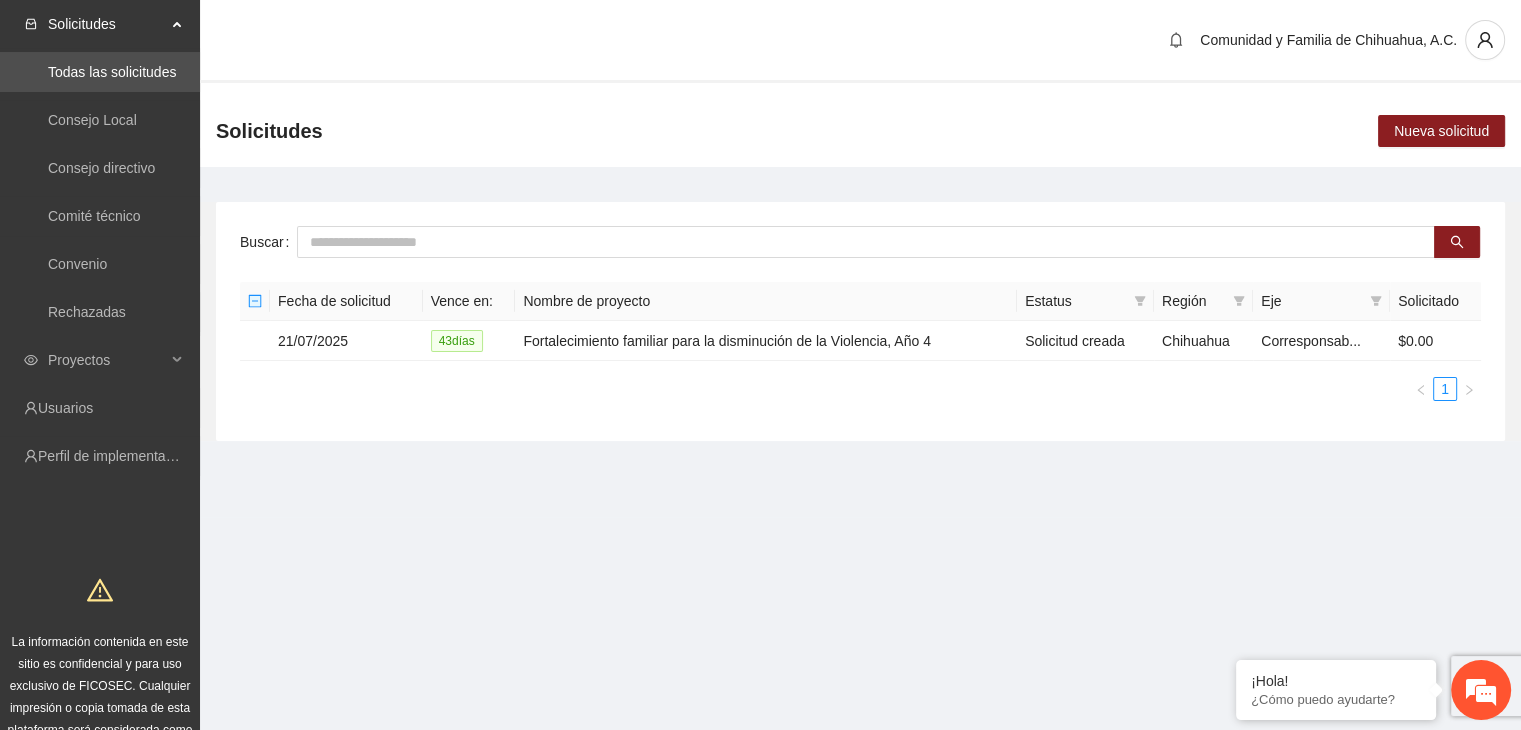 click on "Solicitudes Todas las solicitudes Consejo Local Consejo directivo Comité técnico Convenio Rechazadas Proyectos Usuarios Perfil de implementadora La información contenida en este sitio es confidencial y para uso exclusivo de FICOSEC. Cualquier impresión o copia tomada de esta plataforma será considerada como copia no autorizada. Comunidad y Familia de Chihuahua, A.C. Solicitudes Nueva solicitud Buscar Fecha de solicitud Vence en: Nombre de proyecto Estatus Región Eje Solicitado [DATE] 43  día s Fortalecimiento familiar para la disminución de la Violencia, Año 4 Solicitud creada [CITY] Corresponsab... $0.00 1" at bounding box center [760, 390] 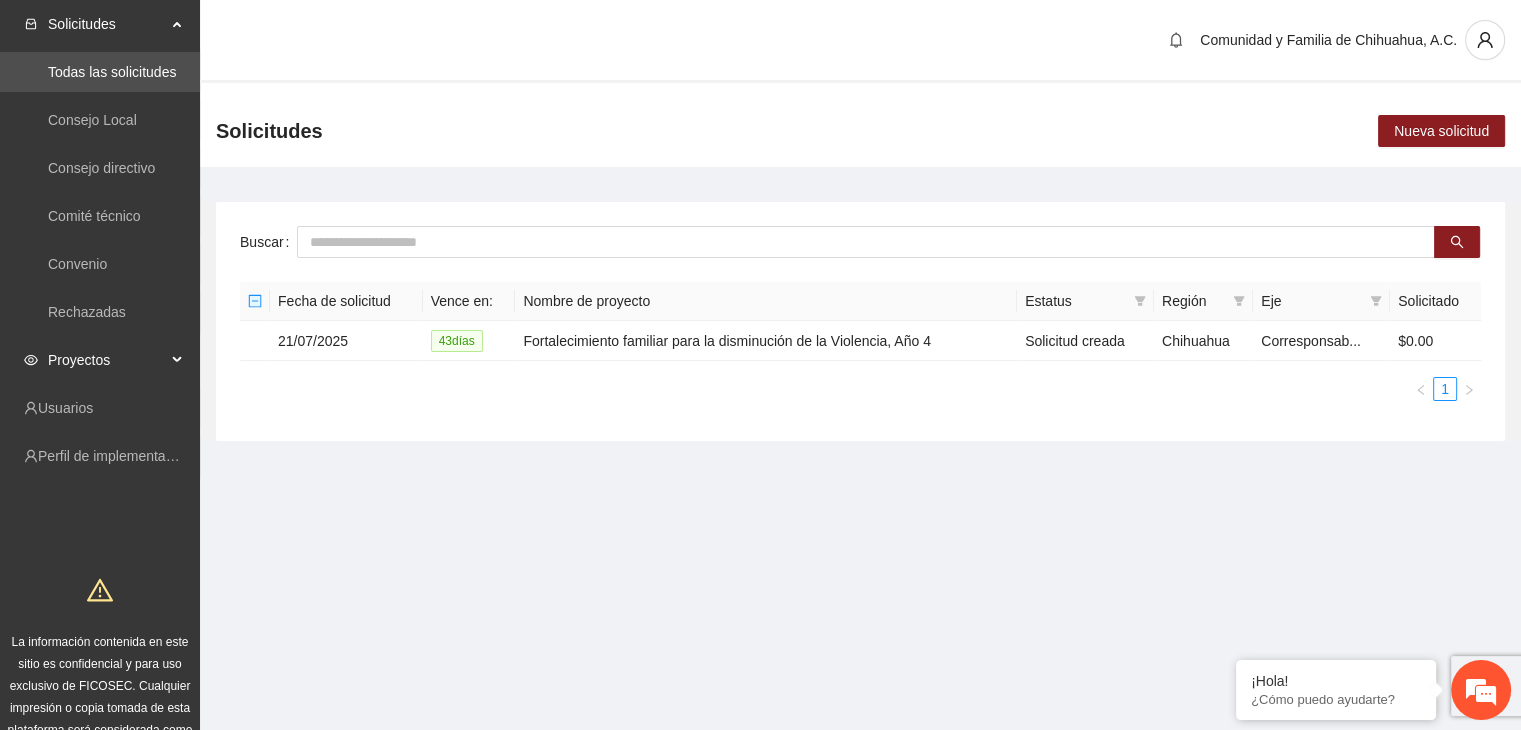 click on "Proyectos" at bounding box center [107, 360] 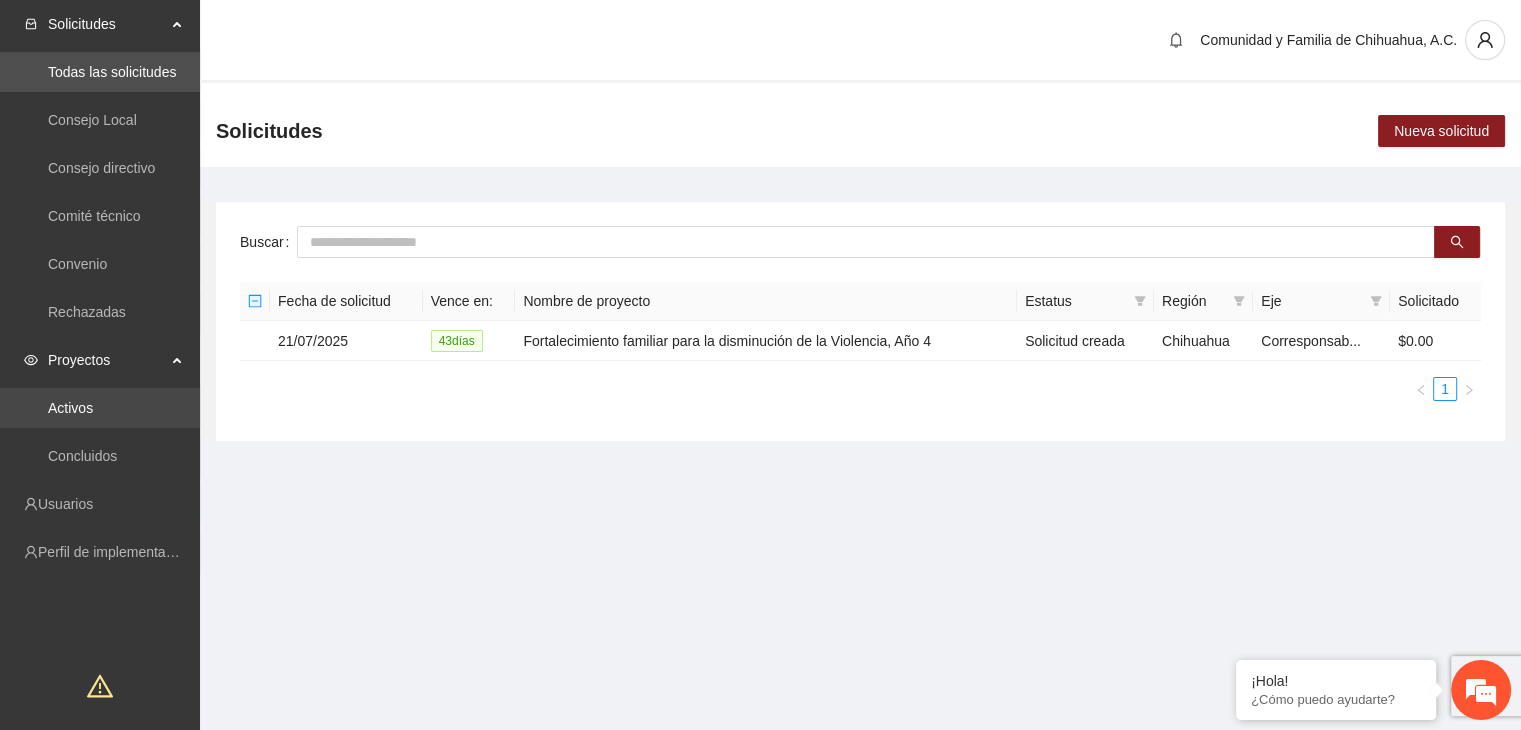 click on "Activos" at bounding box center (70, 408) 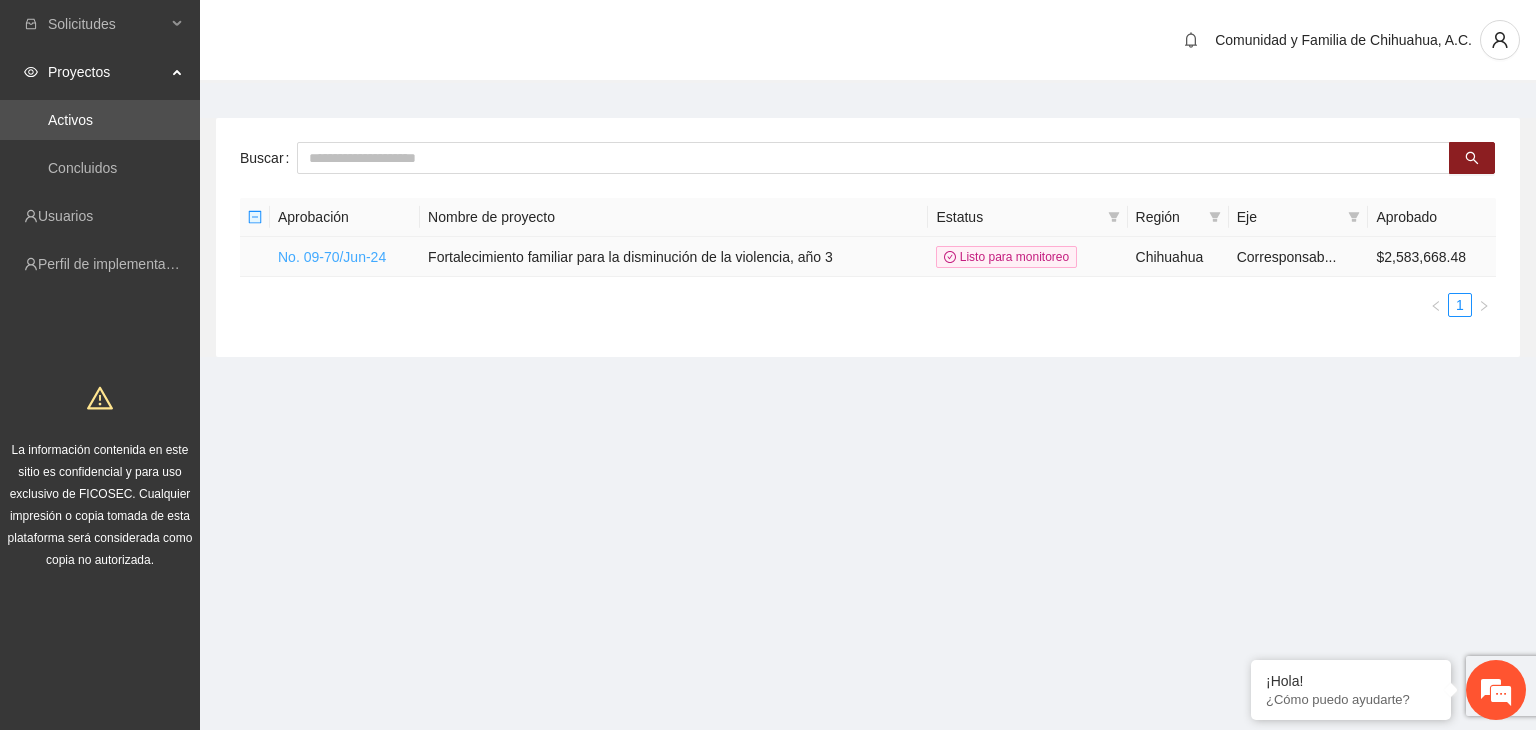 click on "No. 09-70/Jun-24" at bounding box center [332, 257] 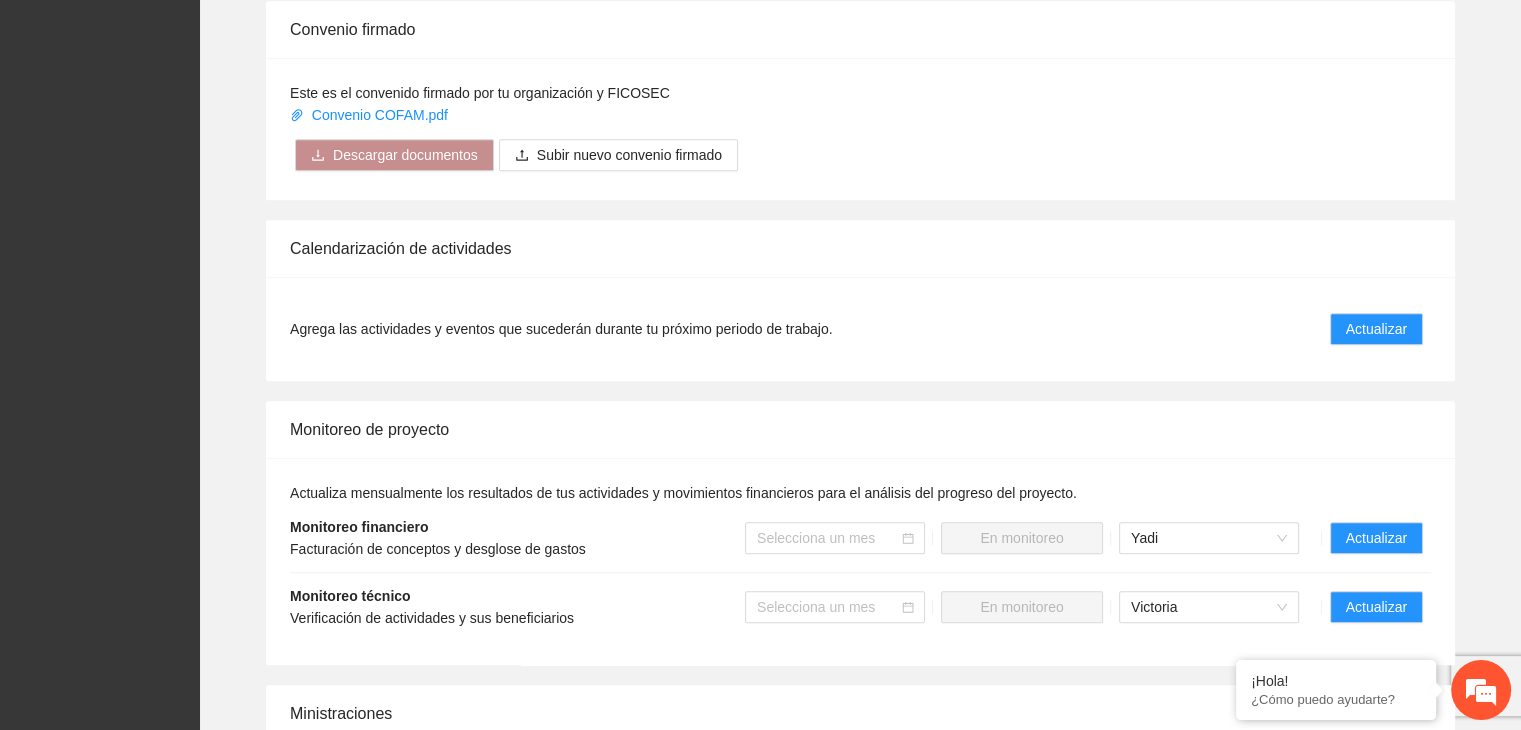 scroll, scrollTop: 2000, scrollLeft: 0, axis: vertical 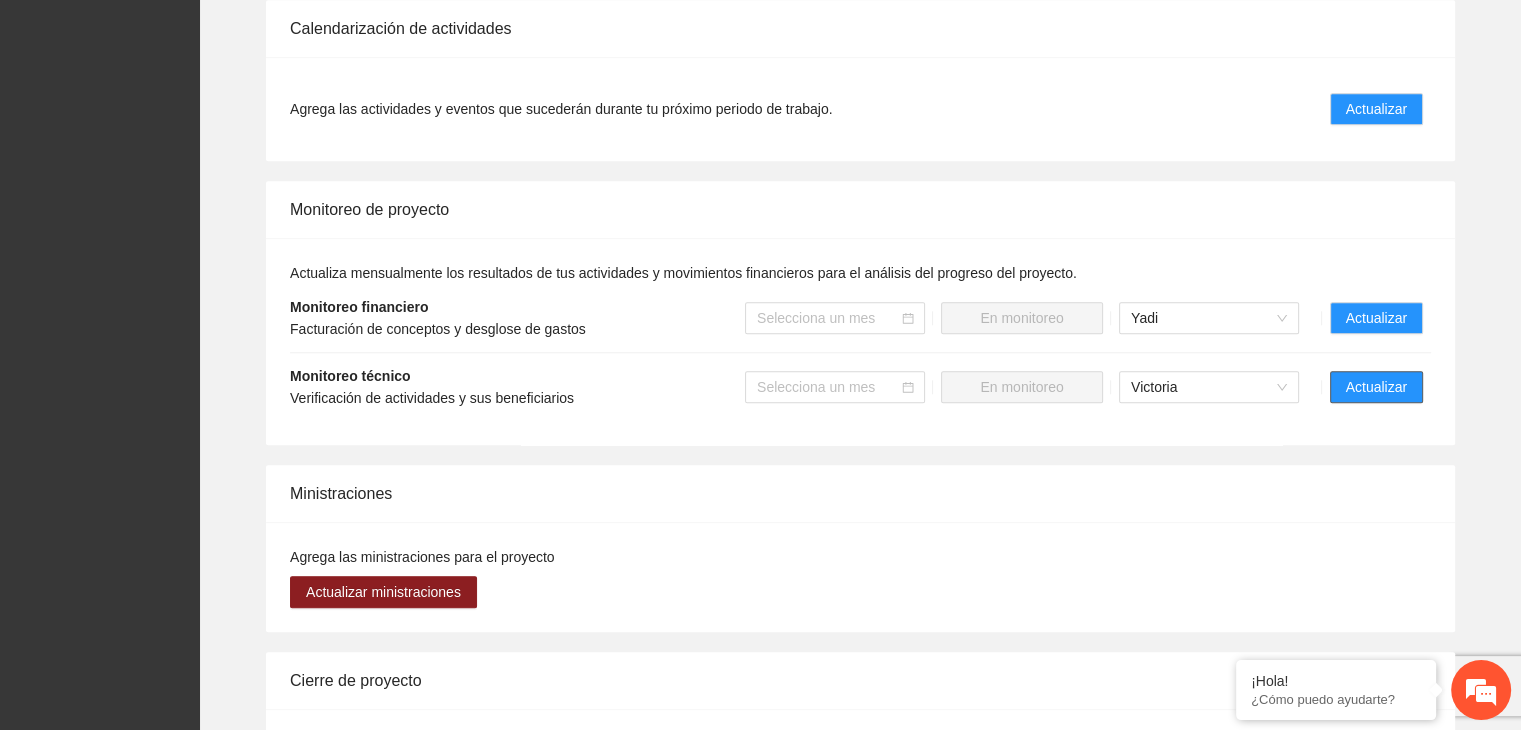 click on "Actualizar" at bounding box center (1376, 387) 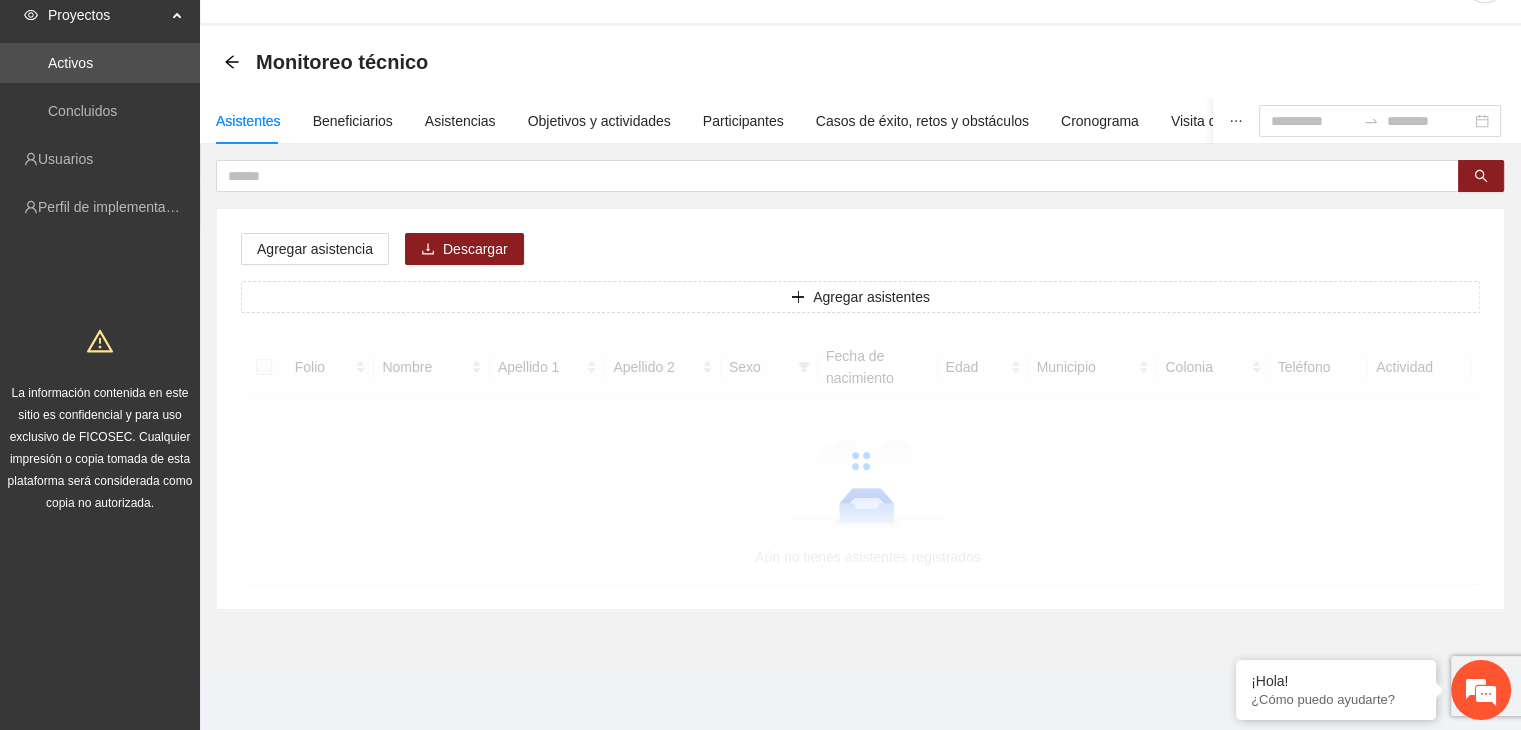 scroll, scrollTop: 0, scrollLeft: 0, axis: both 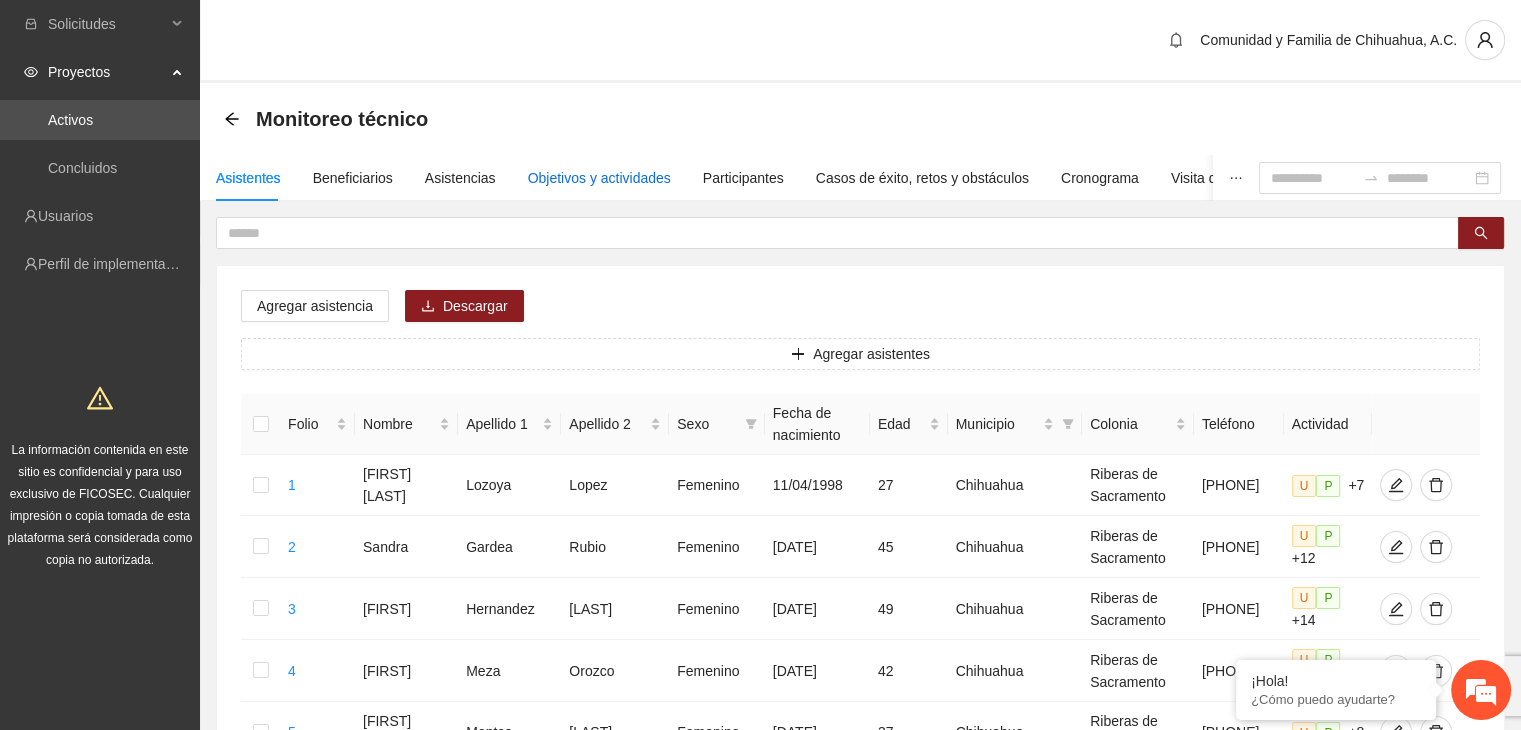 click on "Objetivos y actividades" at bounding box center [599, 178] 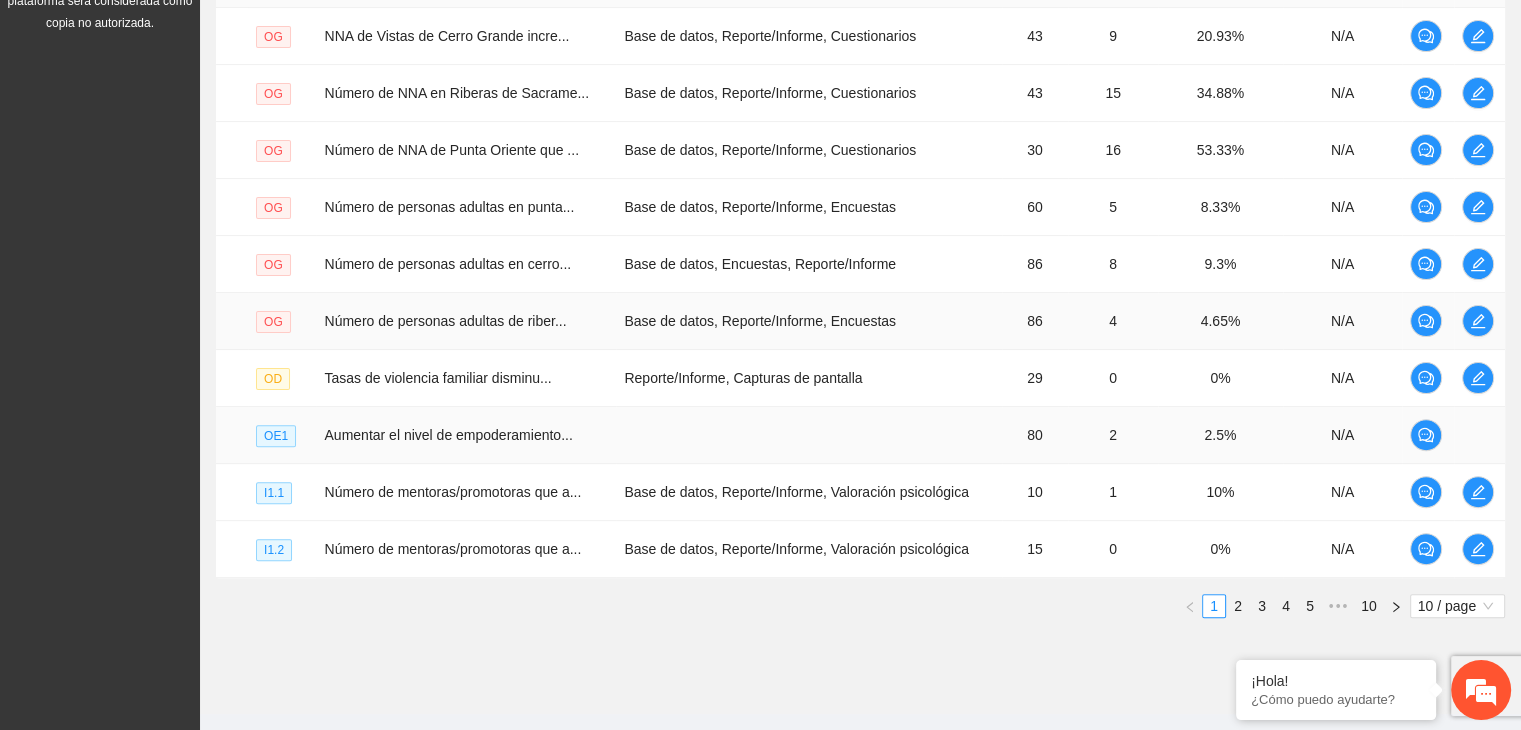 scroll, scrollTop: 574, scrollLeft: 0, axis: vertical 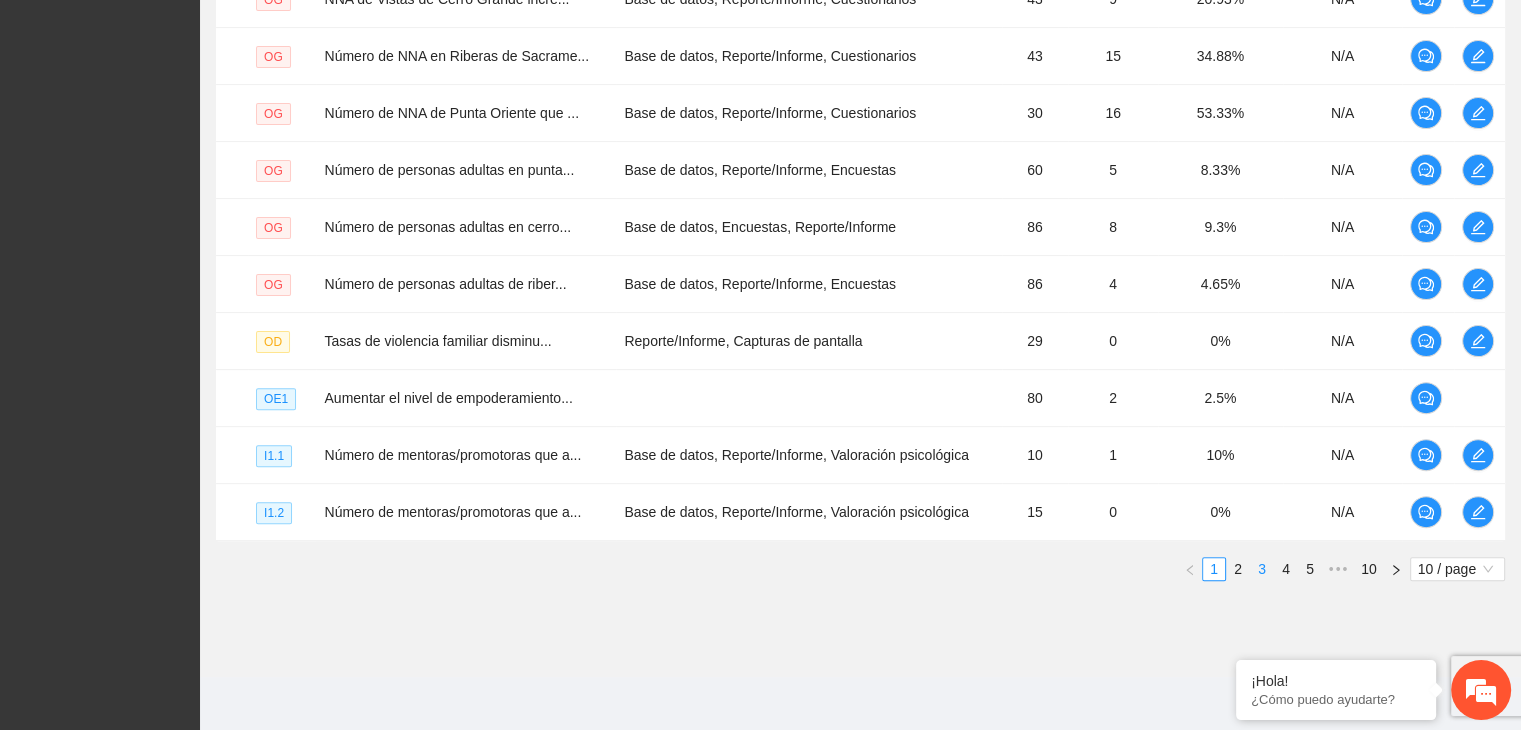 click on "3" at bounding box center [1262, 569] 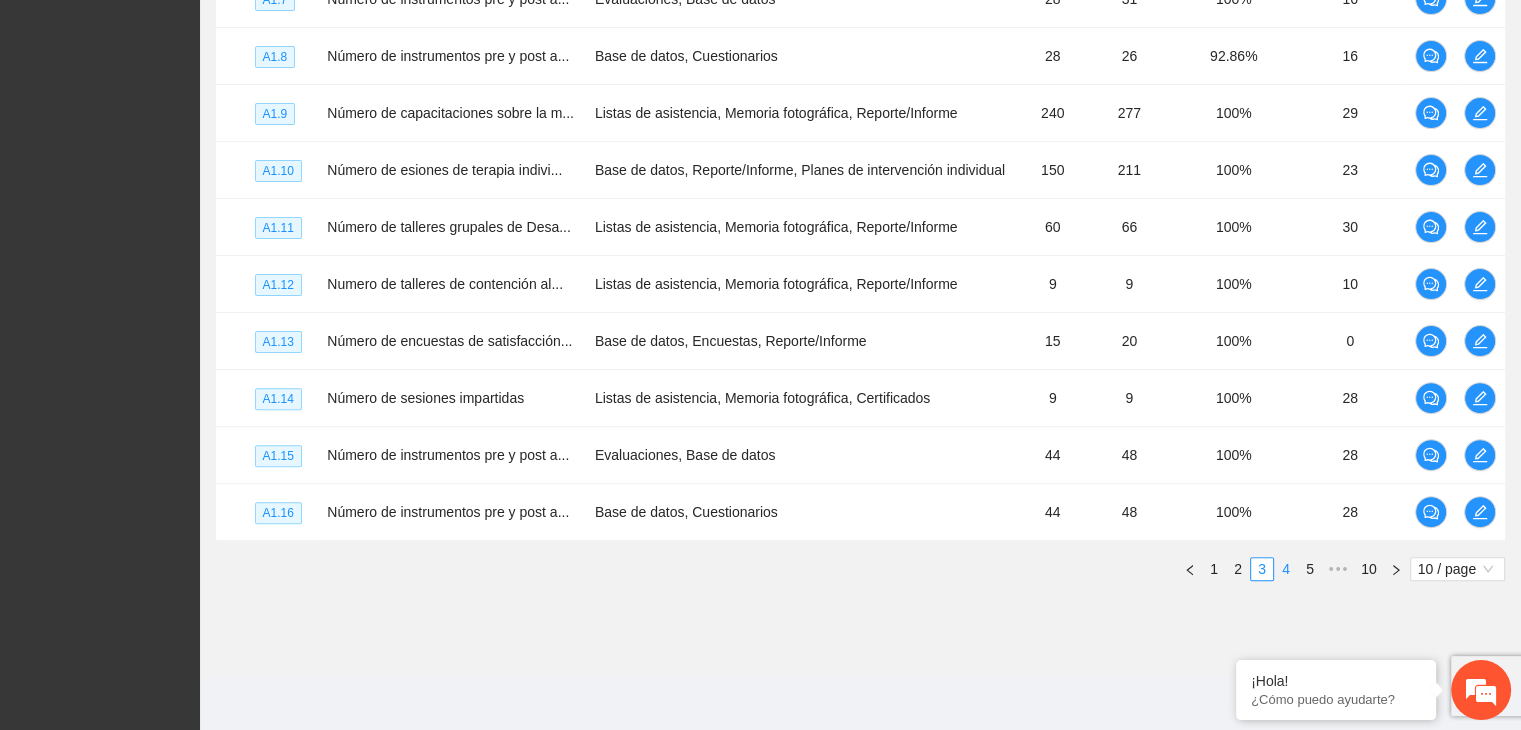 click on "4" at bounding box center [1286, 569] 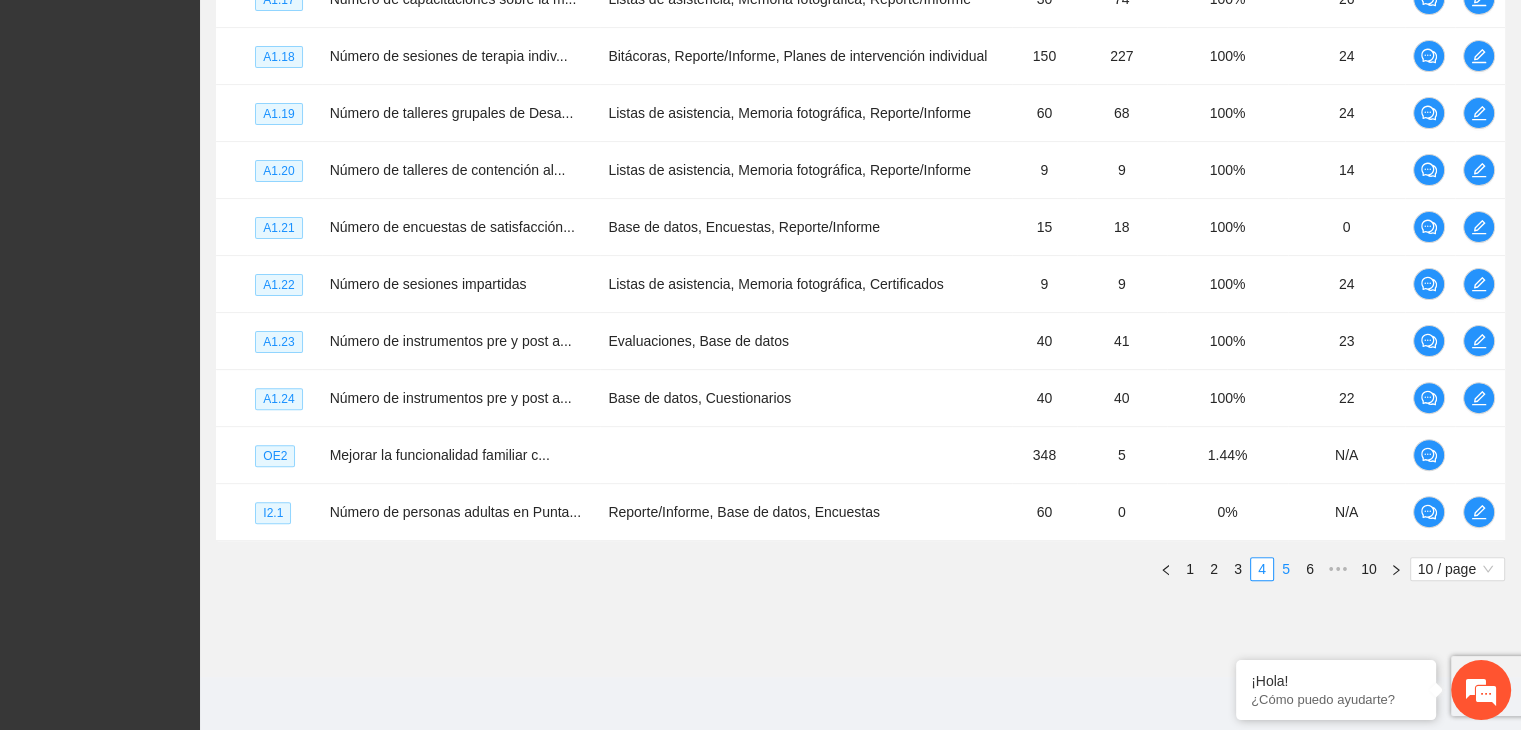 click on "5" at bounding box center (1286, 569) 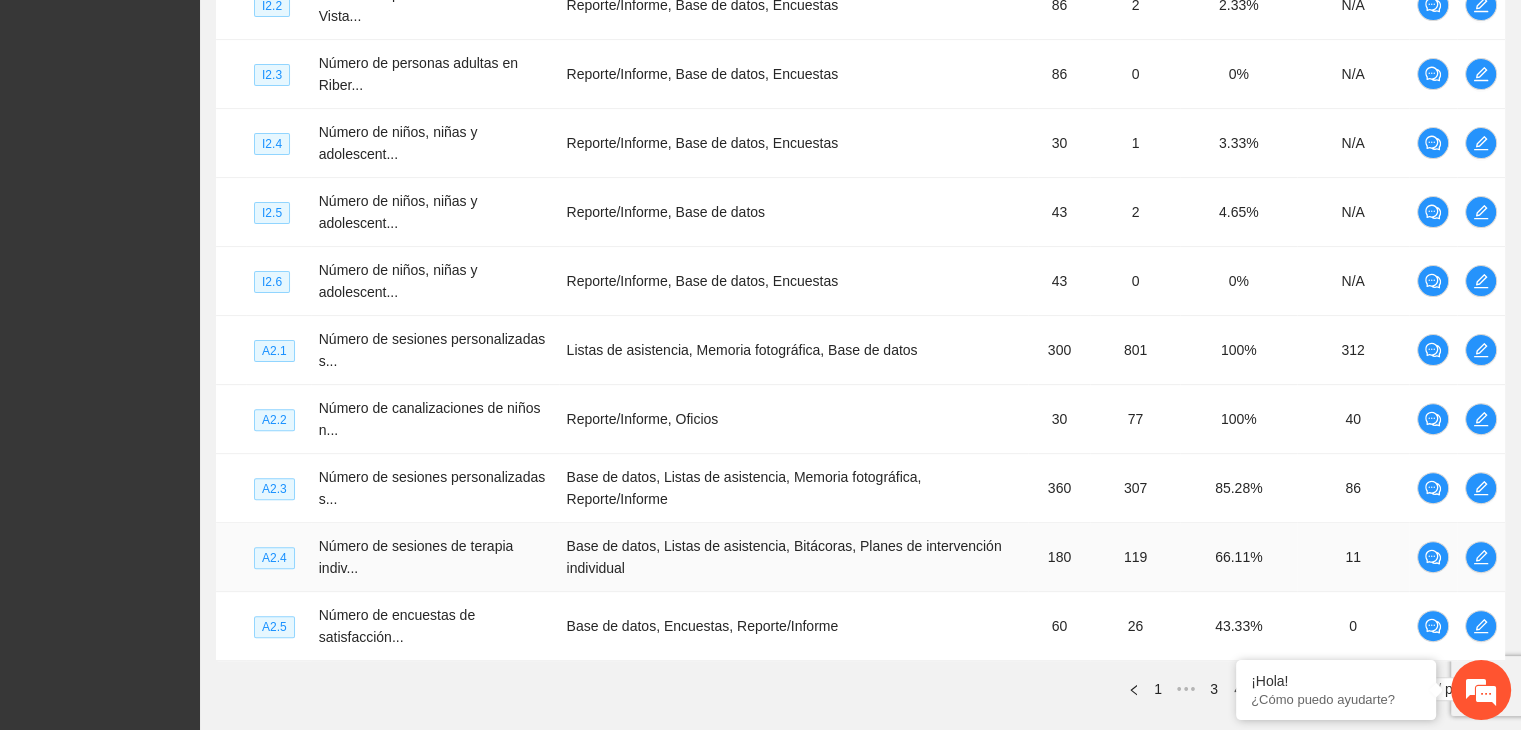 scroll, scrollTop: 694, scrollLeft: 0, axis: vertical 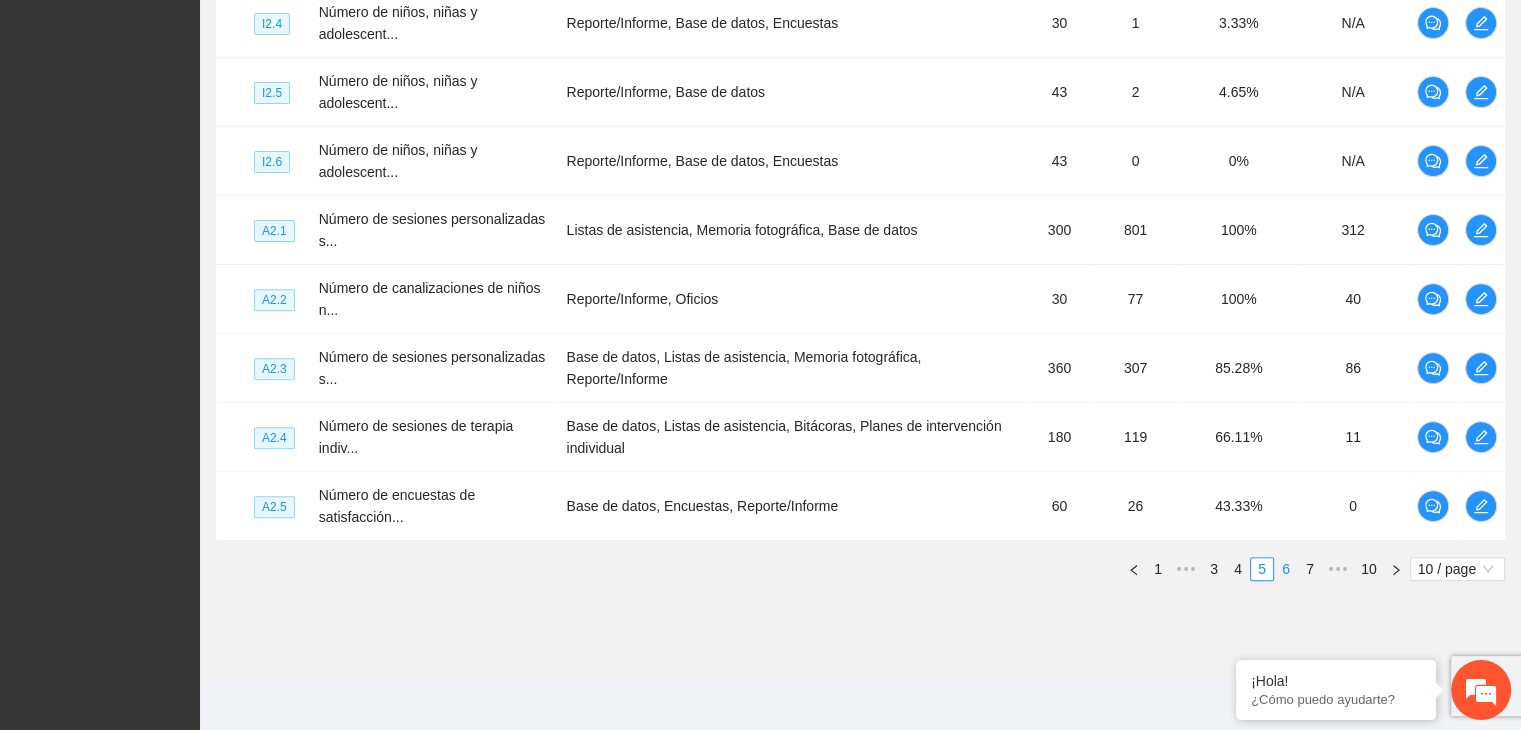 click on "6" at bounding box center [1286, 569] 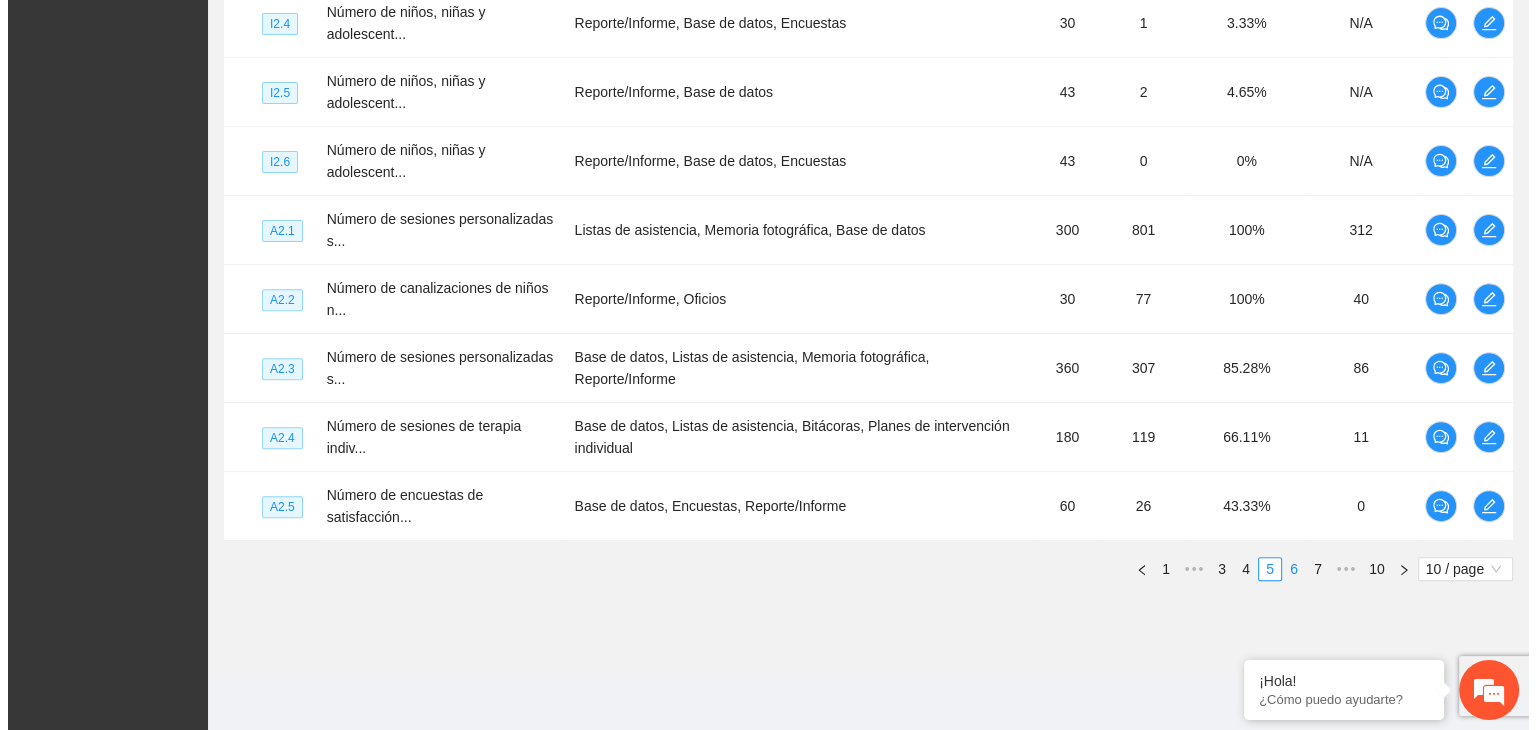 scroll, scrollTop: 574, scrollLeft: 0, axis: vertical 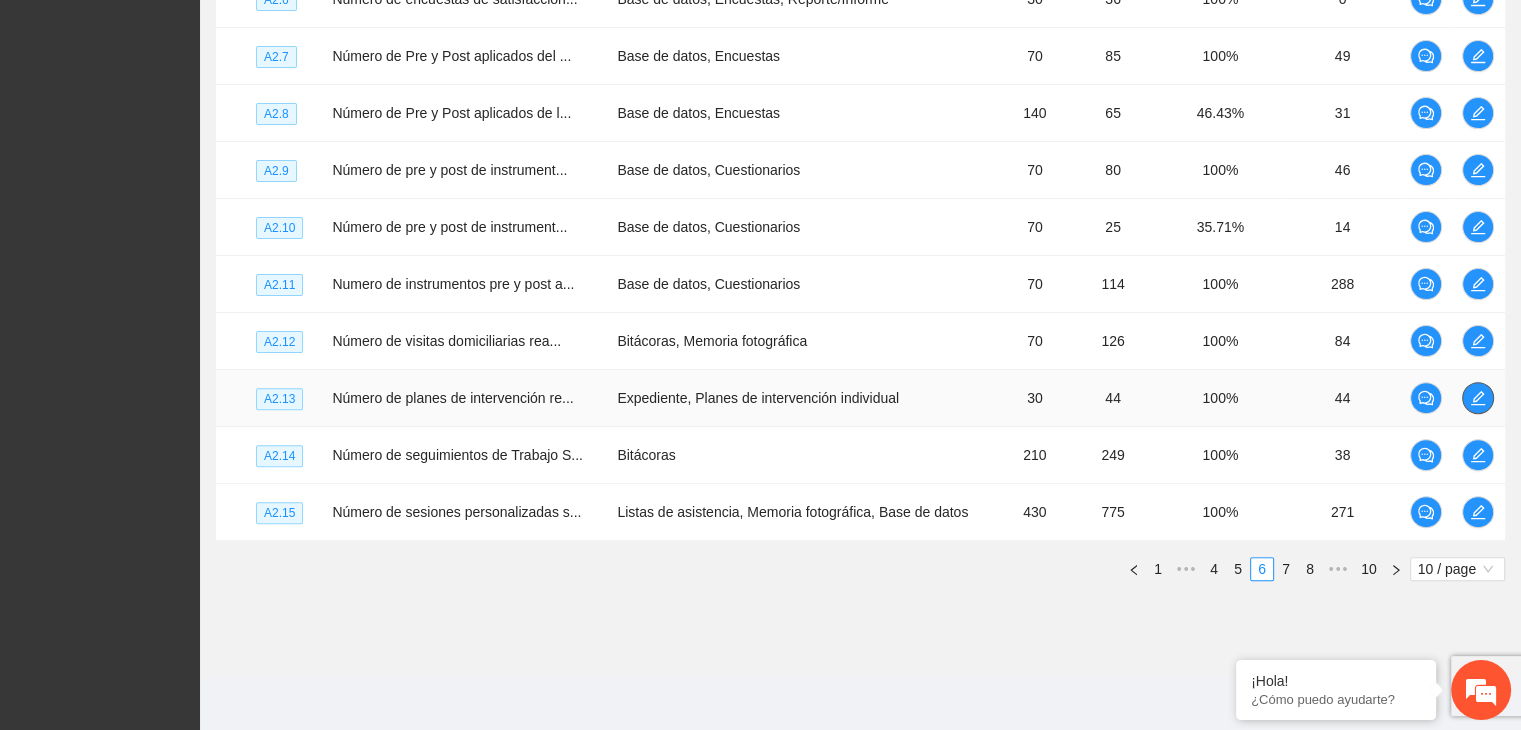 click 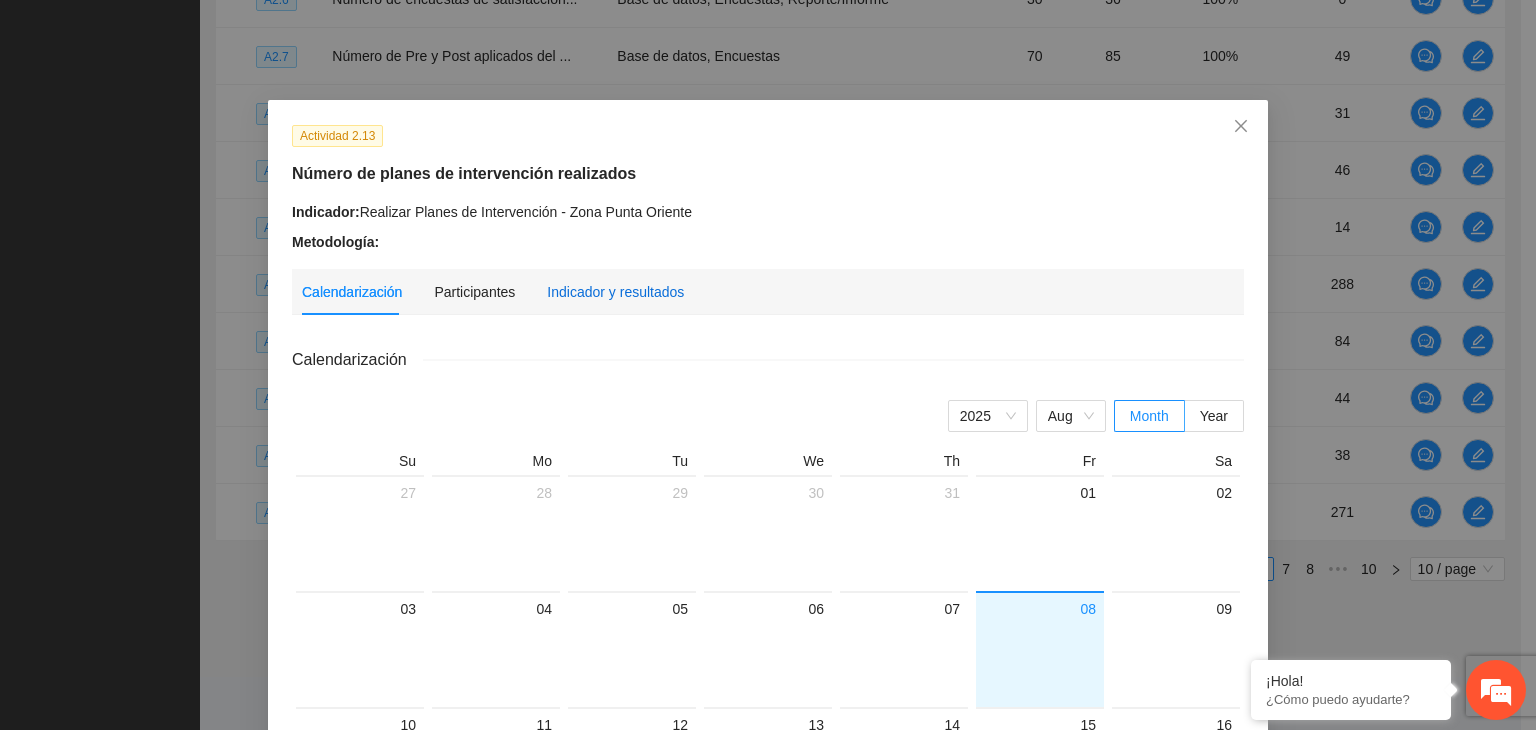 click on "Indicador y resultados" at bounding box center (615, 292) 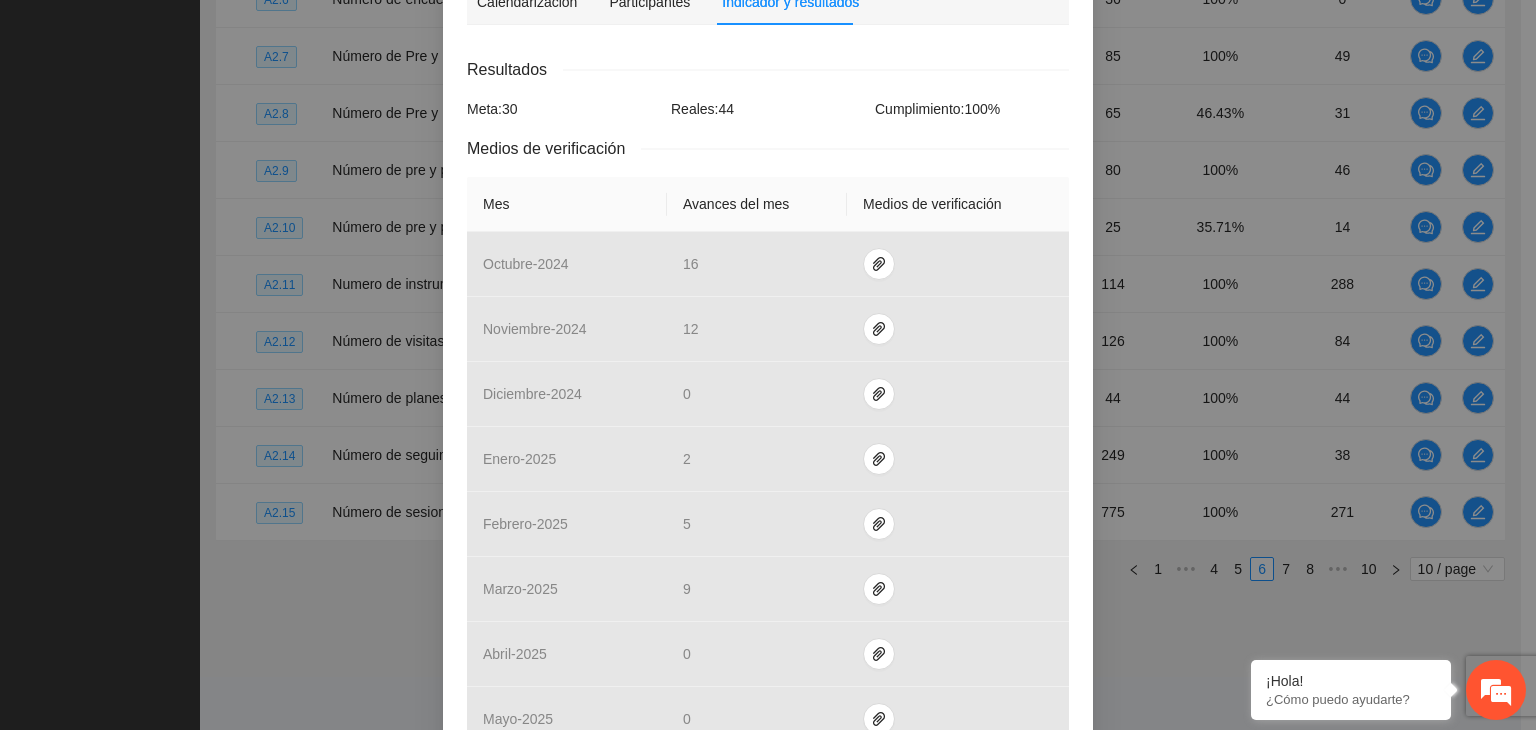 scroll, scrollTop: 500, scrollLeft: 0, axis: vertical 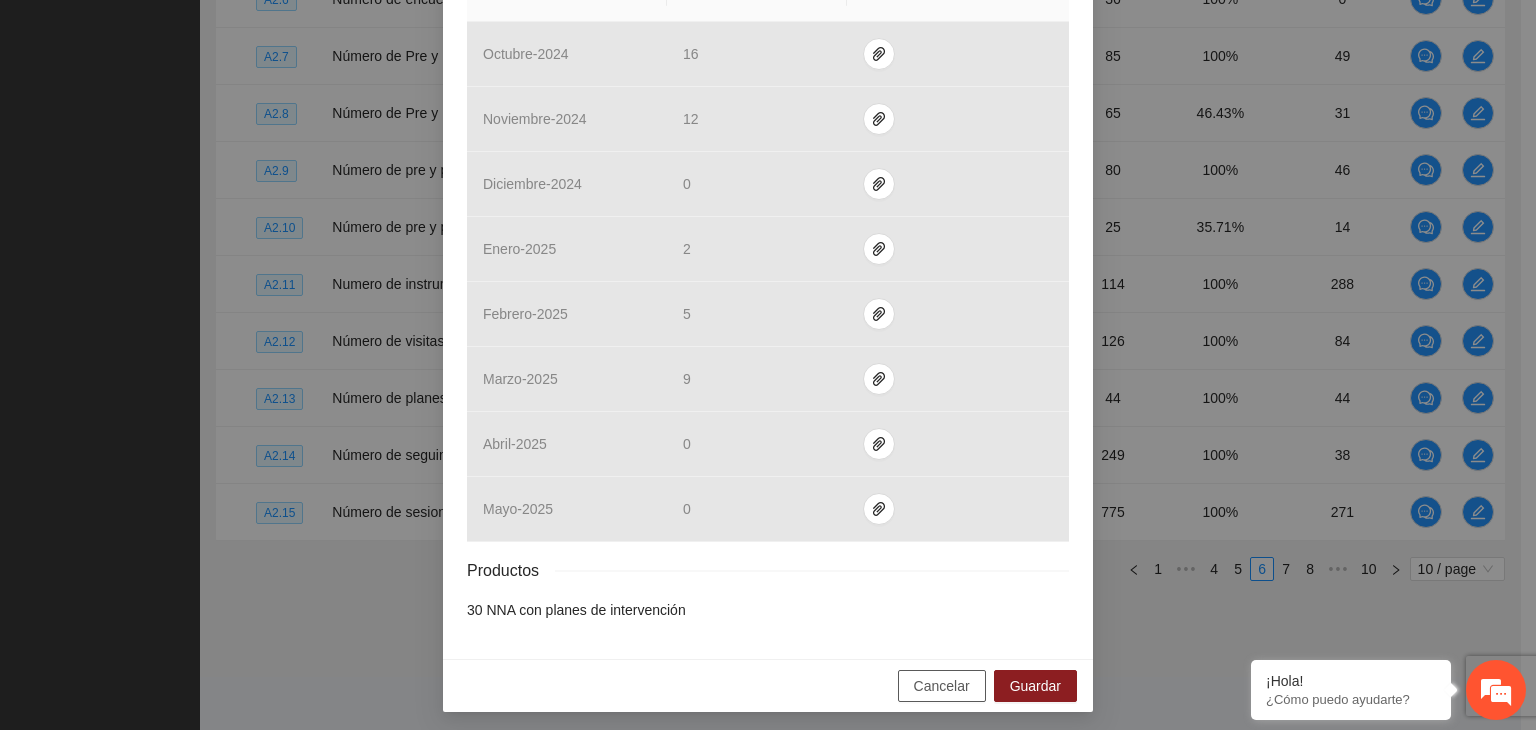 click on "Cancelar" at bounding box center (942, 686) 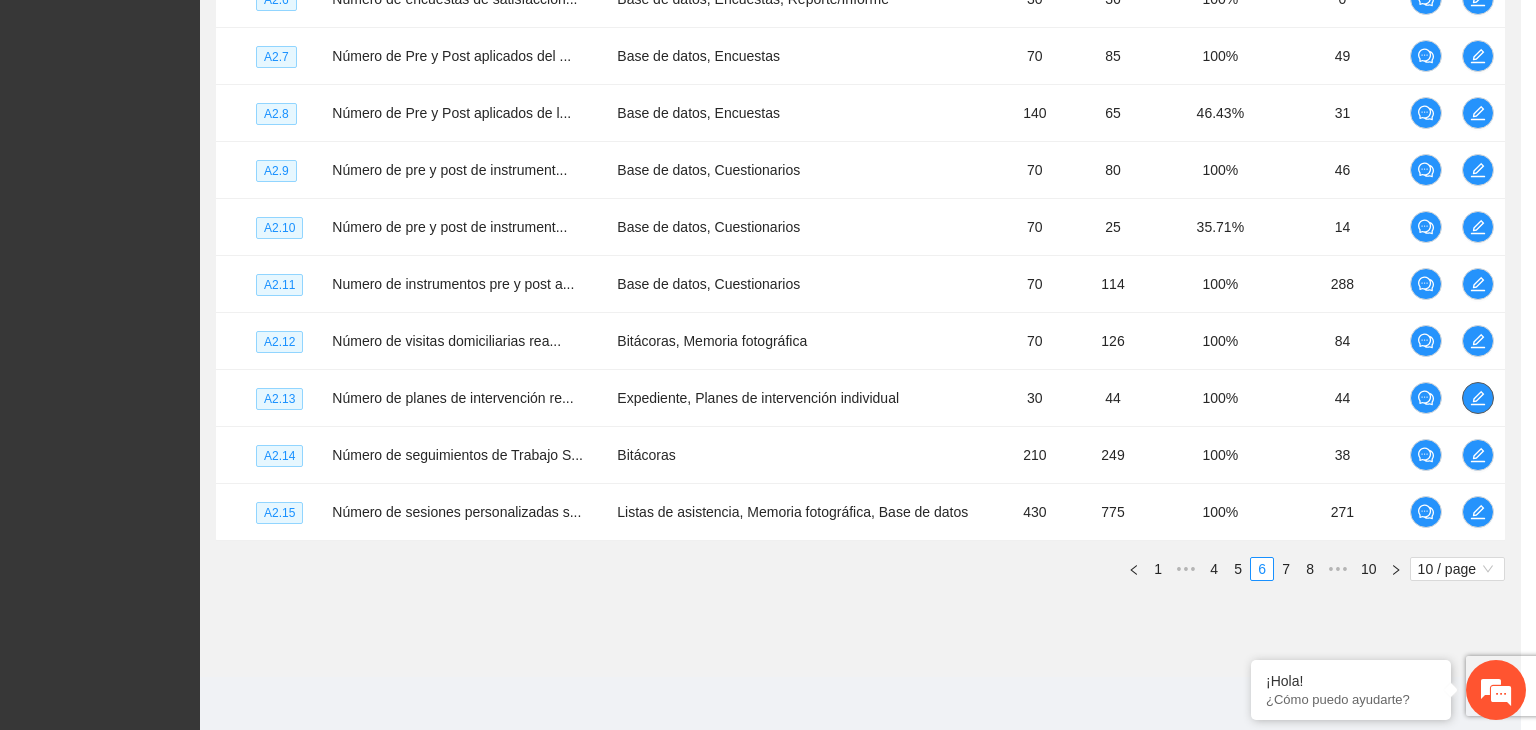 scroll, scrollTop: 0, scrollLeft: 0, axis: both 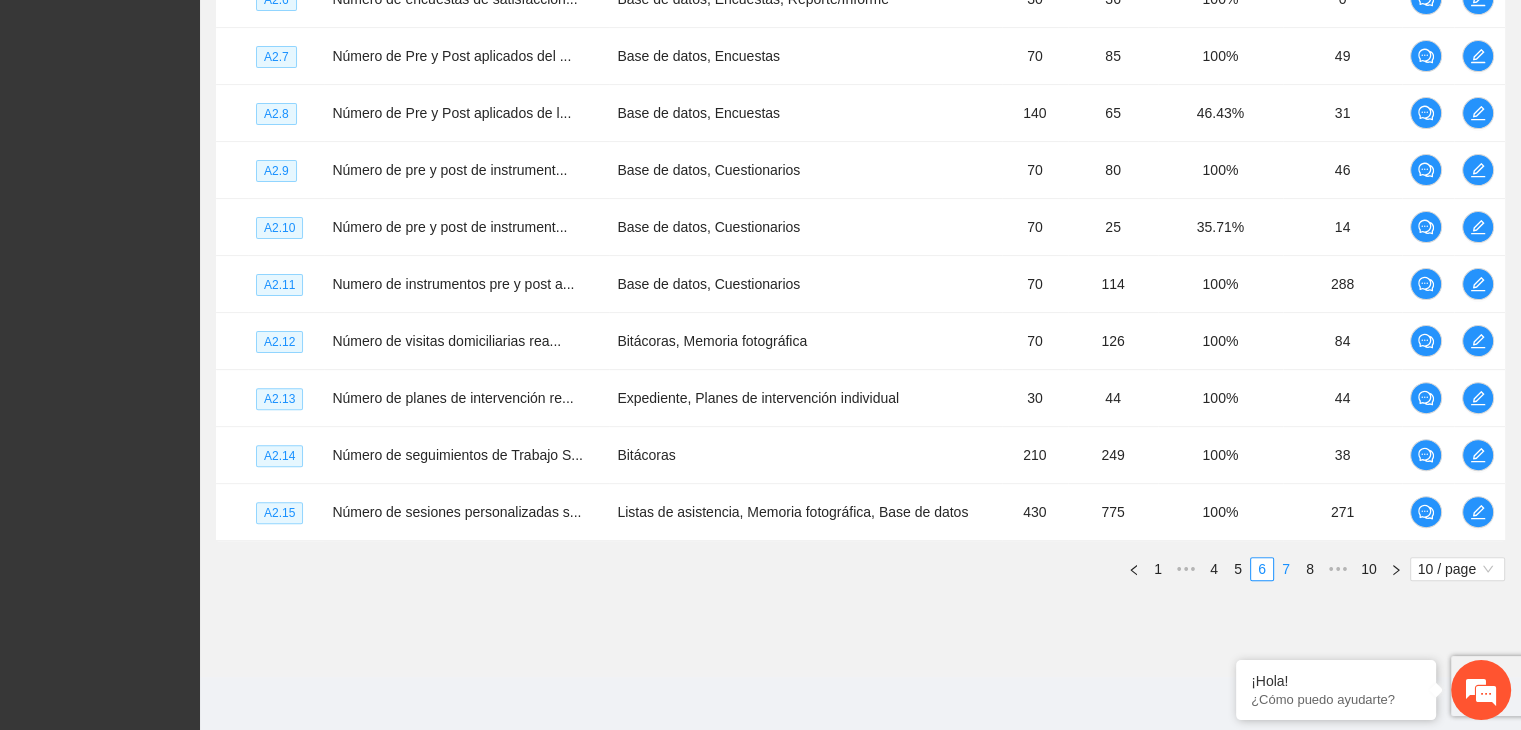 click on "7" at bounding box center (1286, 569) 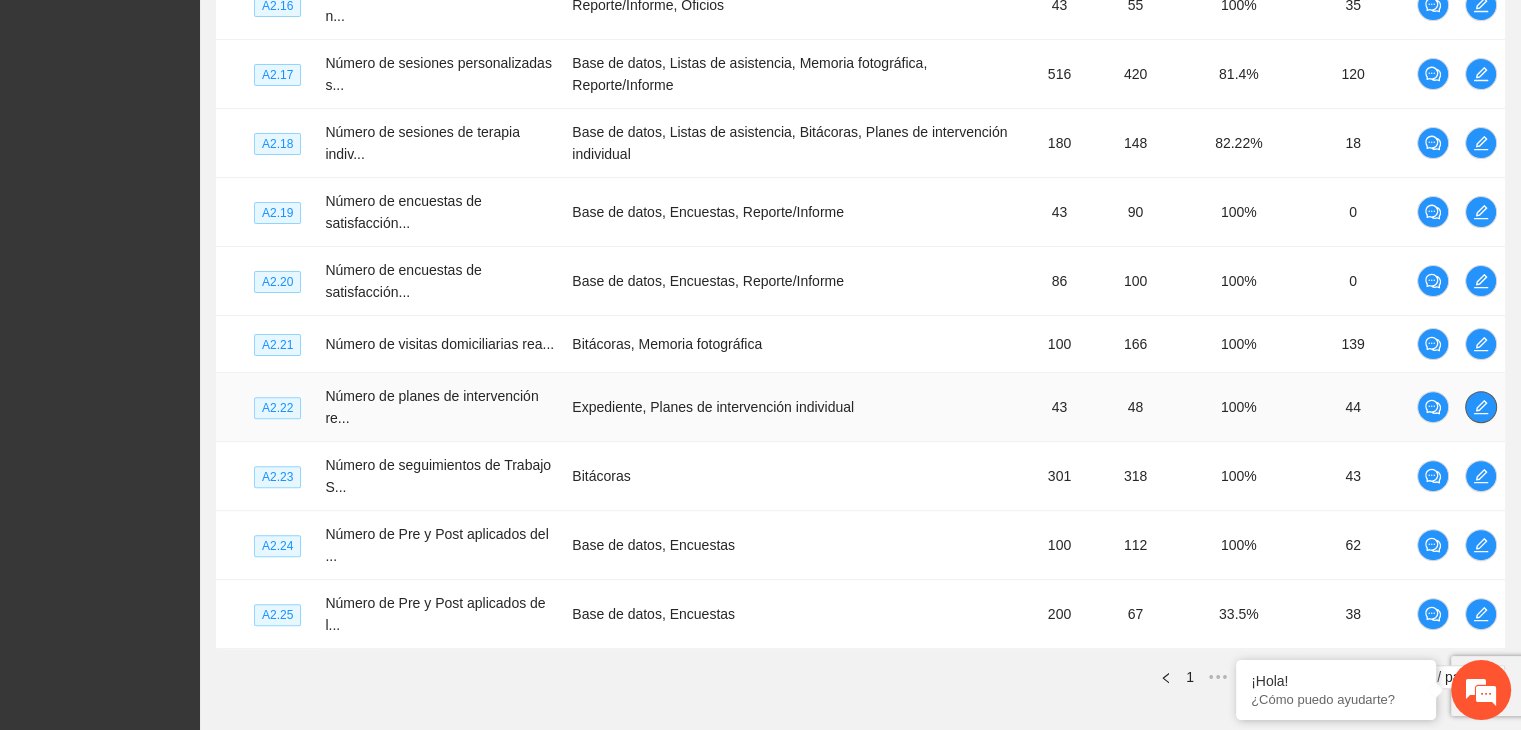 click 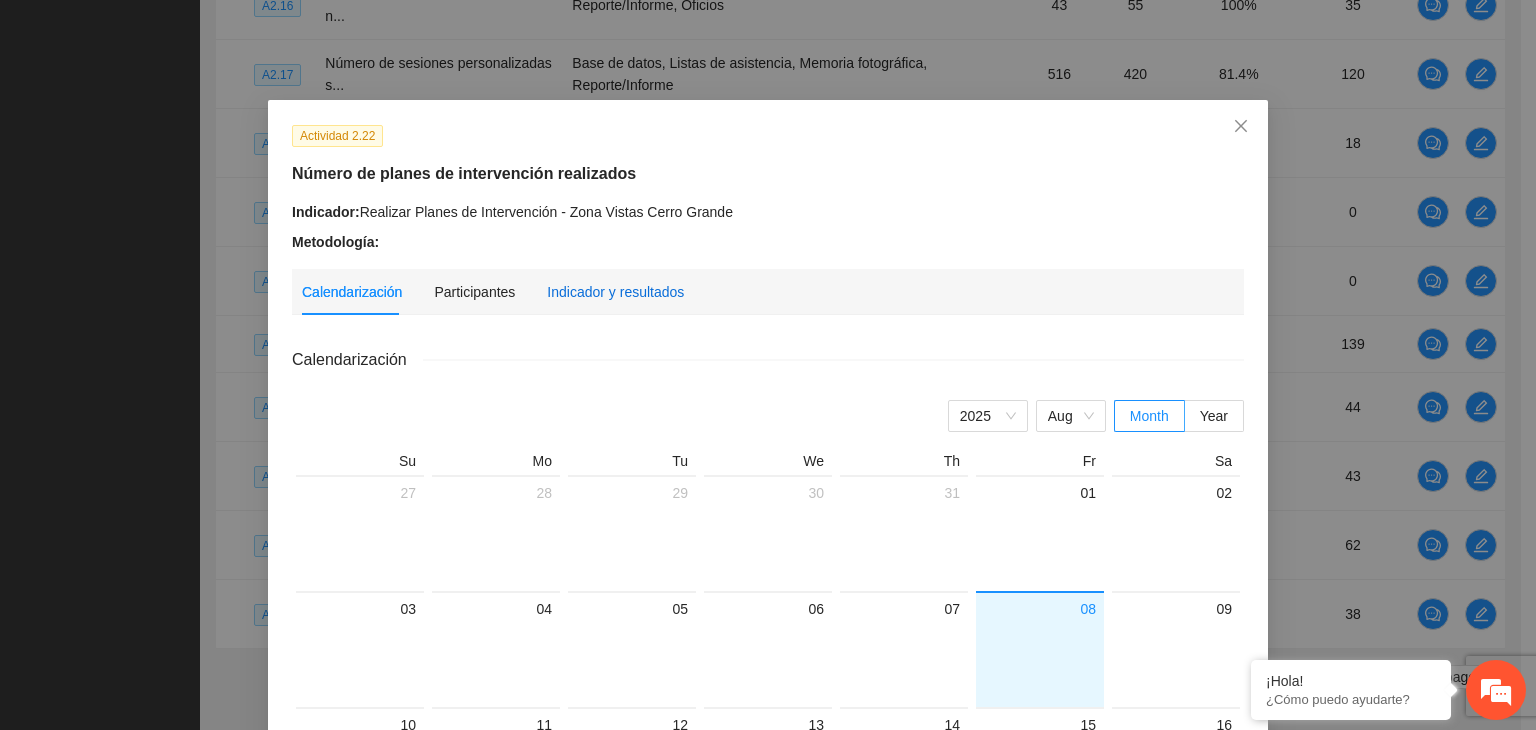 click on "Indicador y resultados" at bounding box center (615, 292) 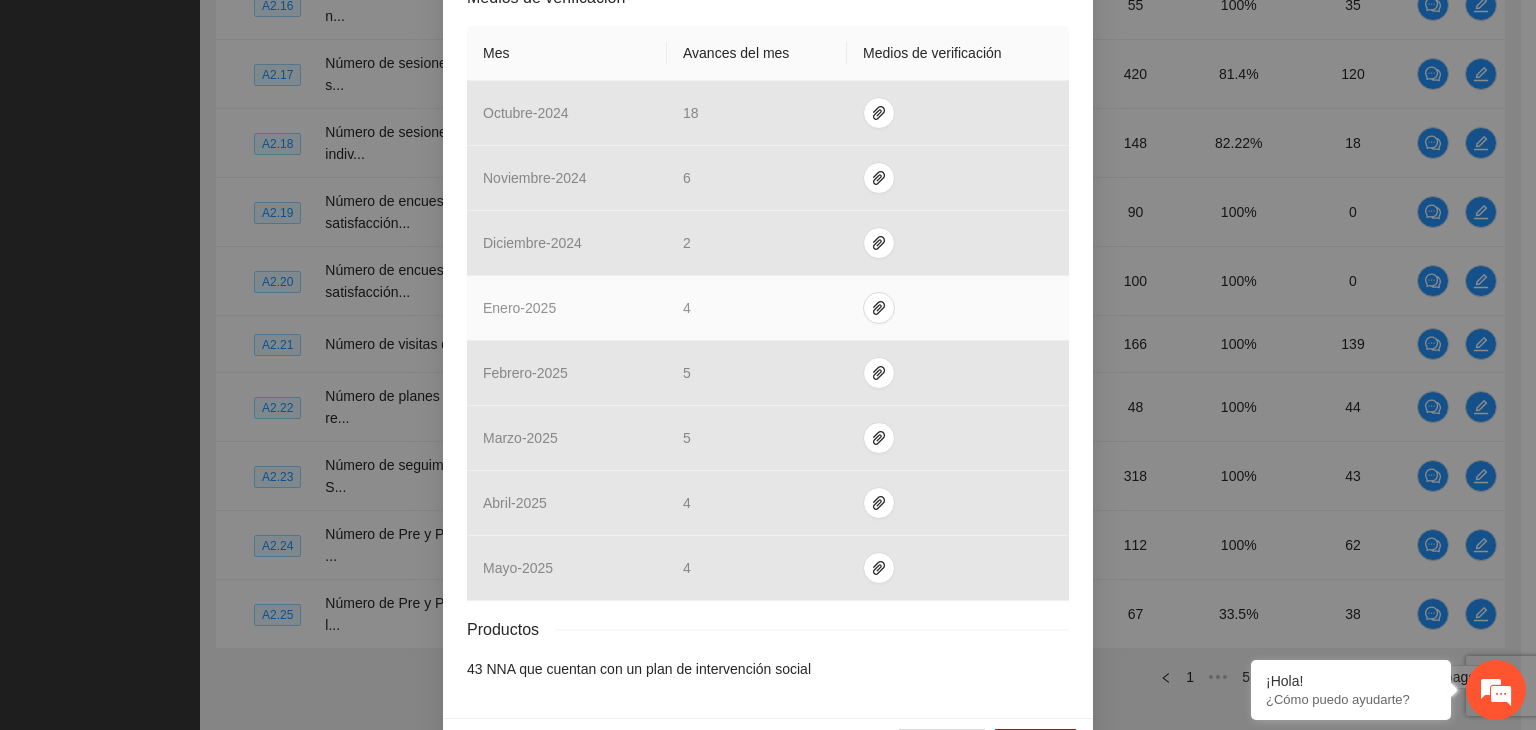 scroll, scrollTop: 504, scrollLeft: 0, axis: vertical 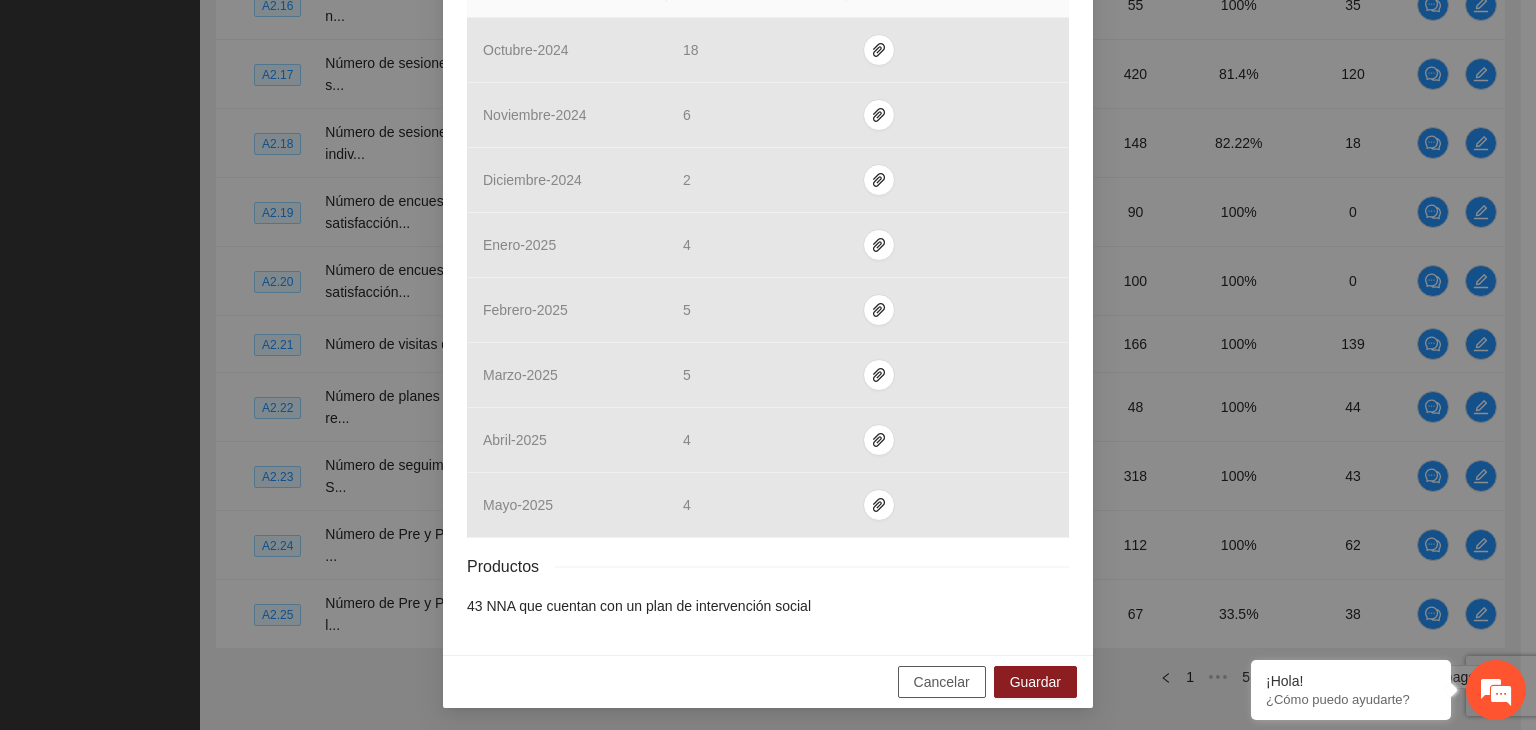 click on "Cancelar" at bounding box center [942, 682] 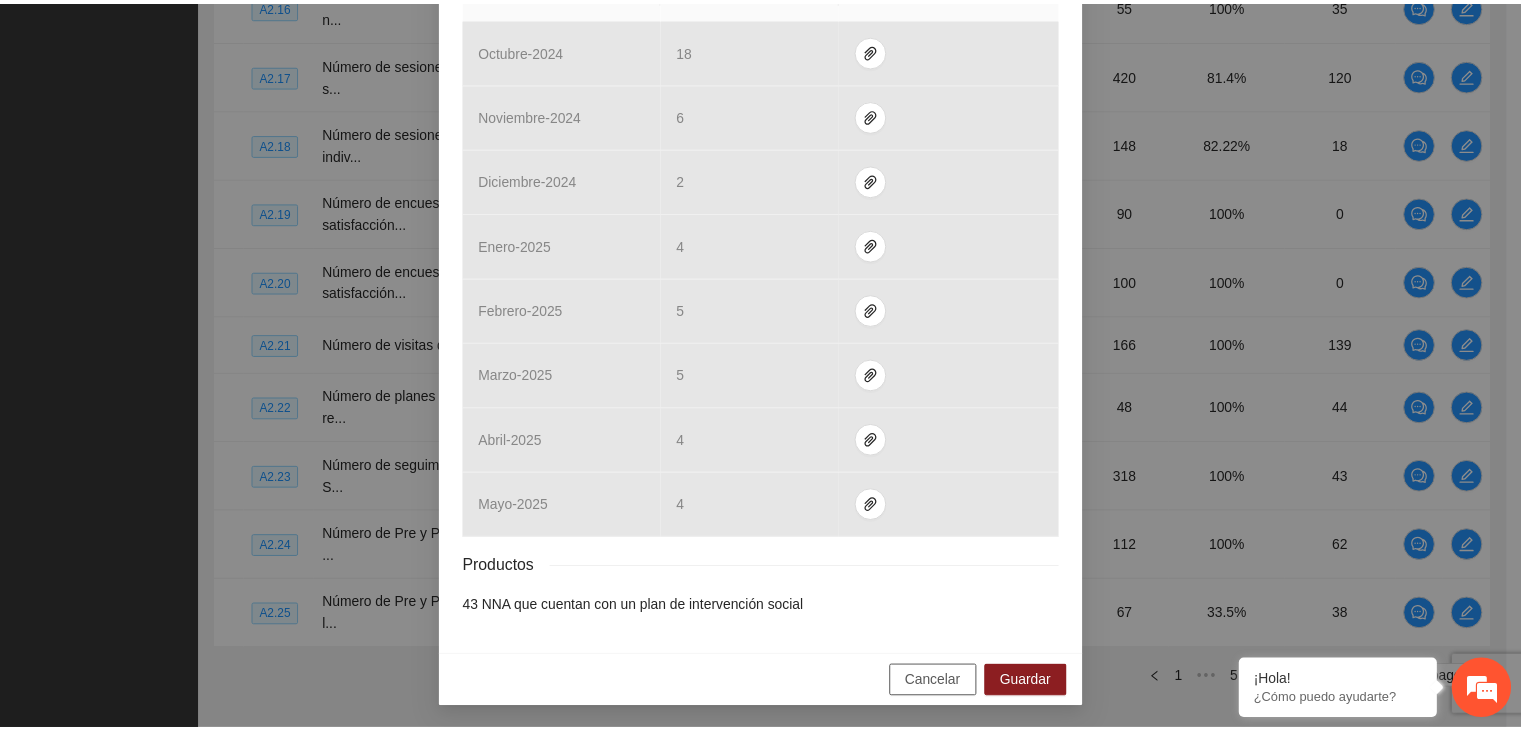 scroll, scrollTop: 404, scrollLeft: 0, axis: vertical 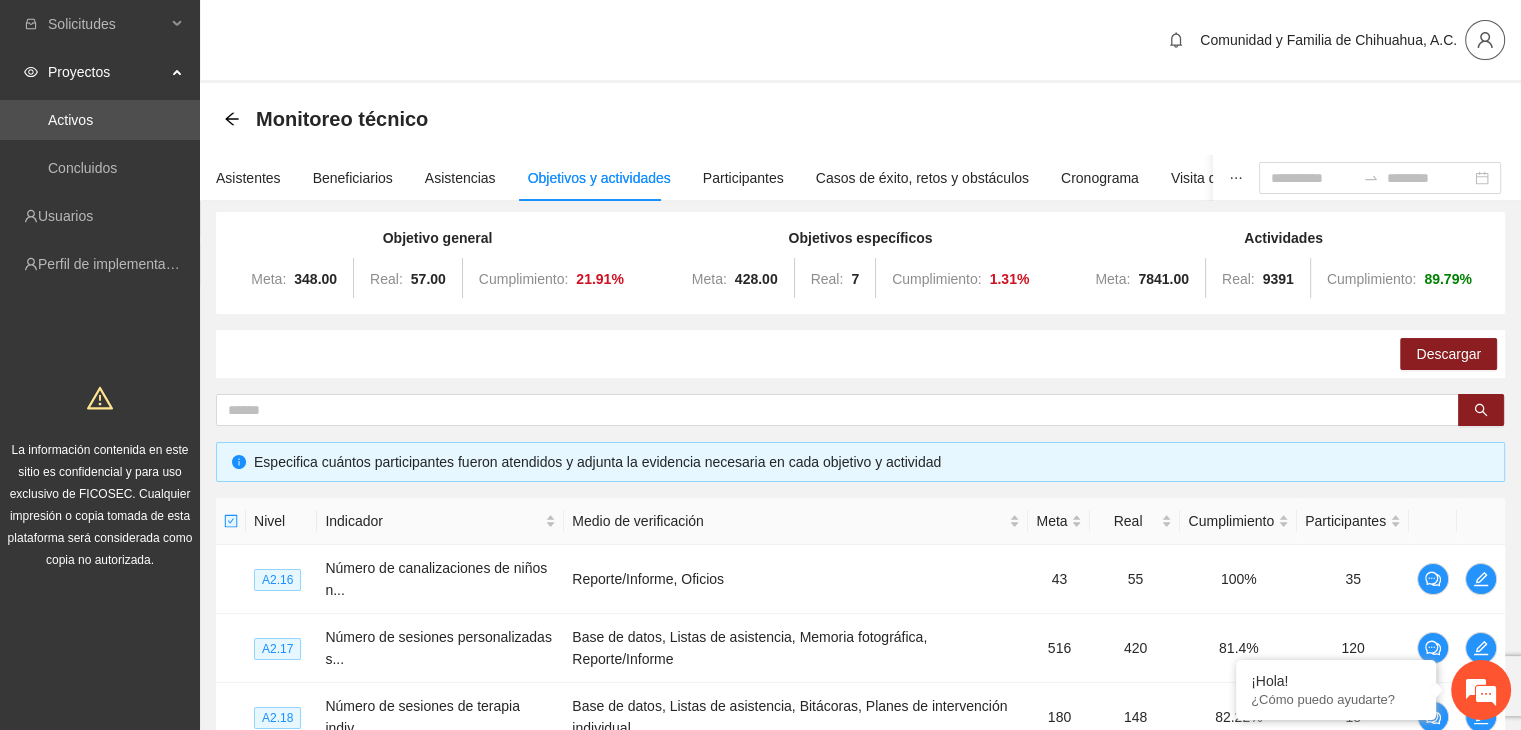 click 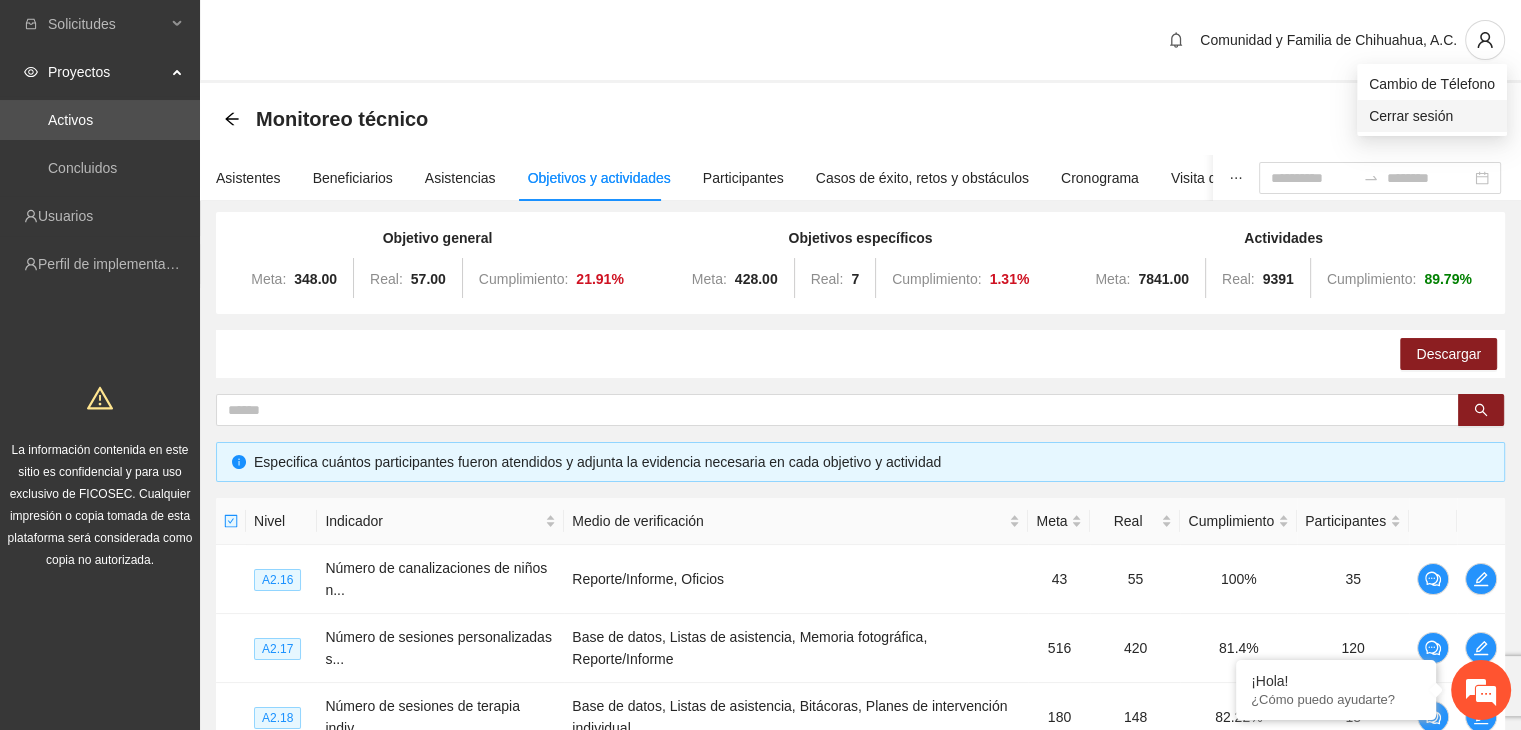 click on "Cerrar sesión" at bounding box center (1432, 116) 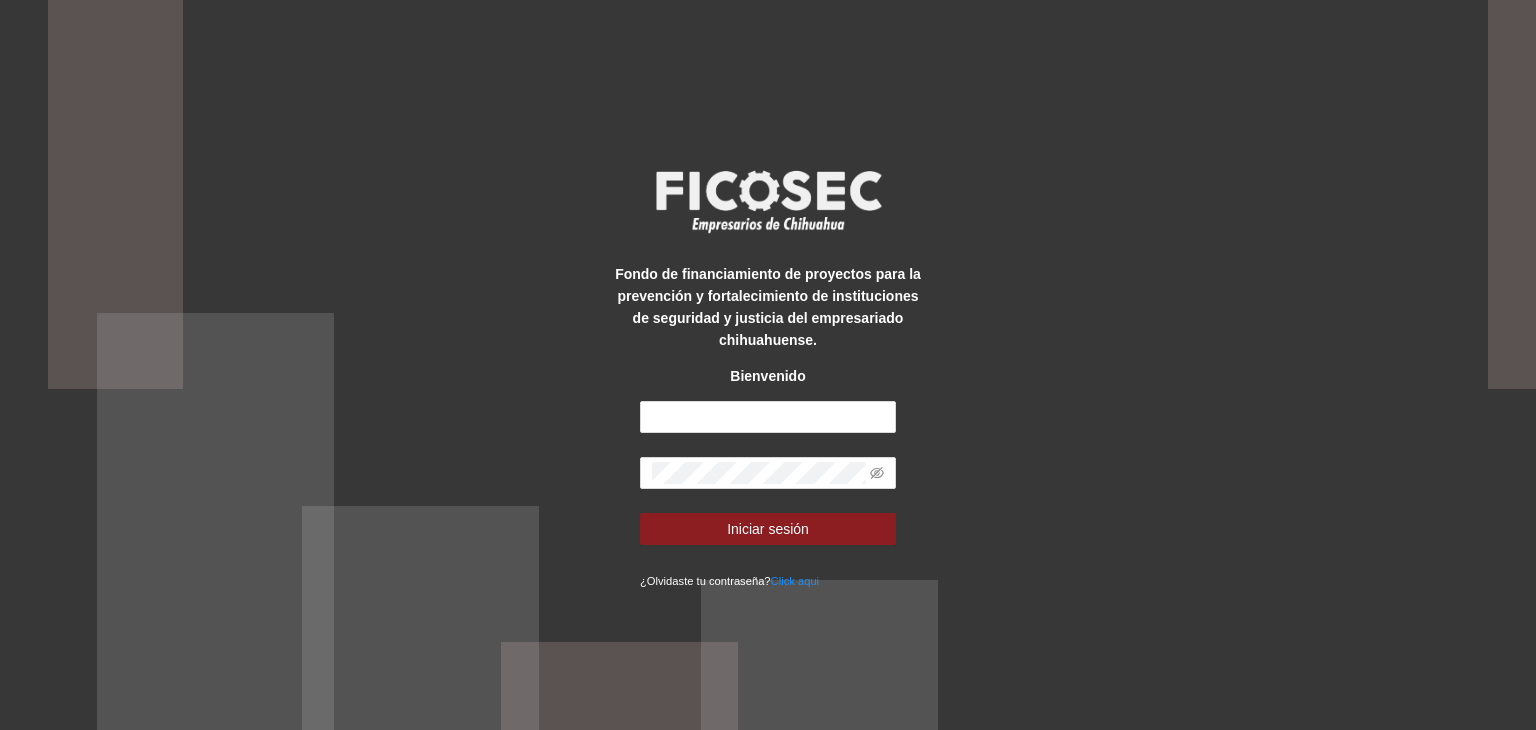 scroll, scrollTop: 0, scrollLeft: 0, axis: both 